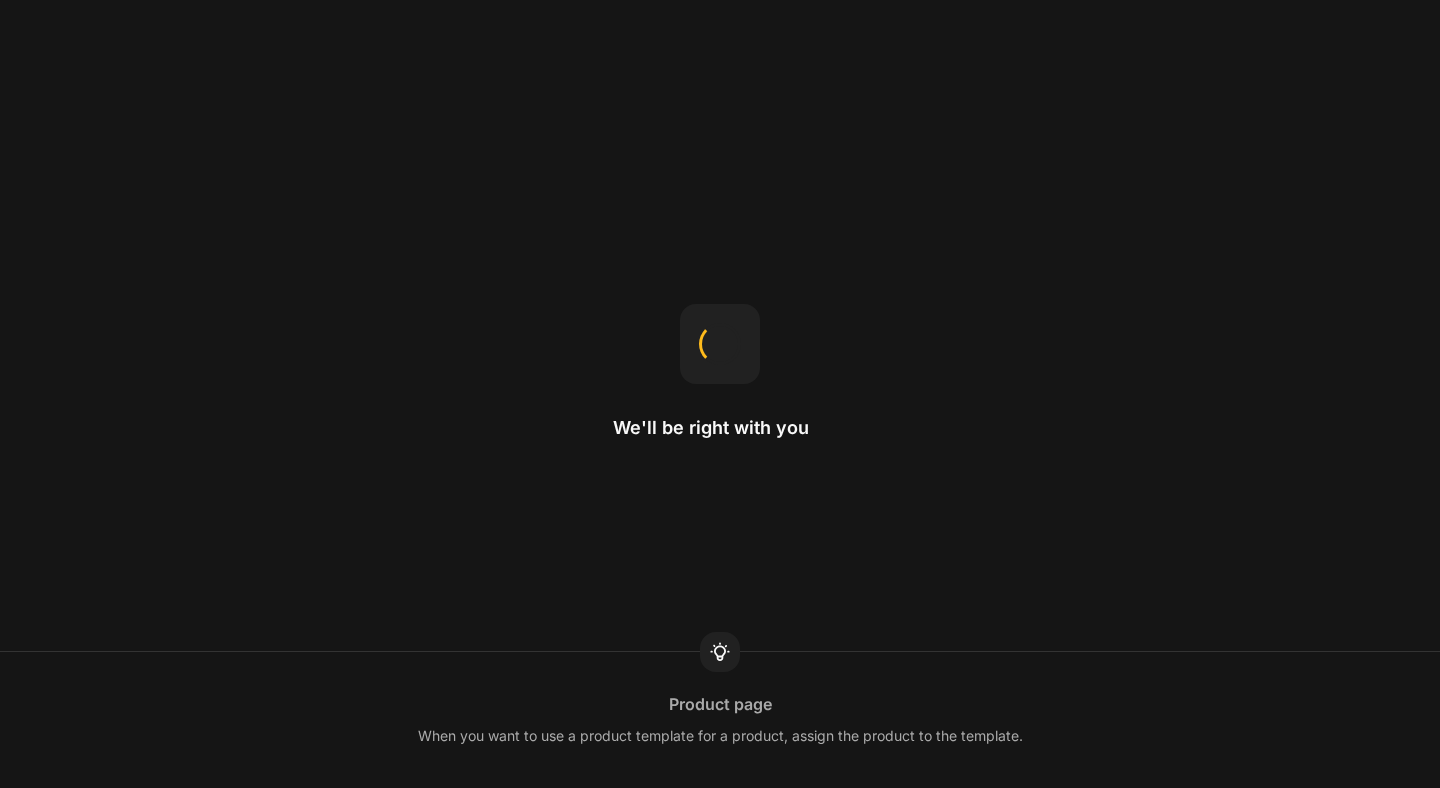 scroll, scrollTop: 0, scrollLeft: 0, axis: both 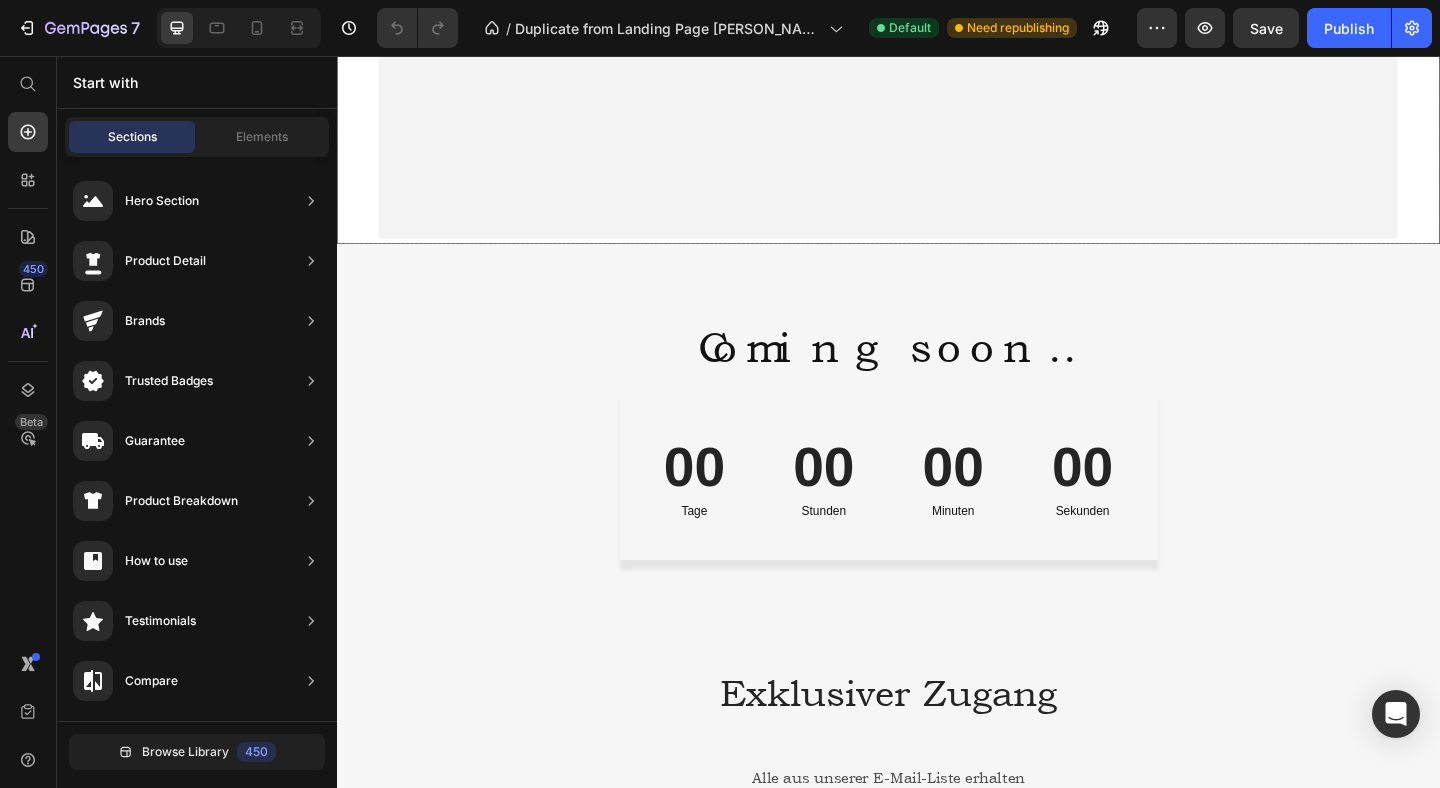 click on "00 Minuten" at bounding box center [1007, 513] 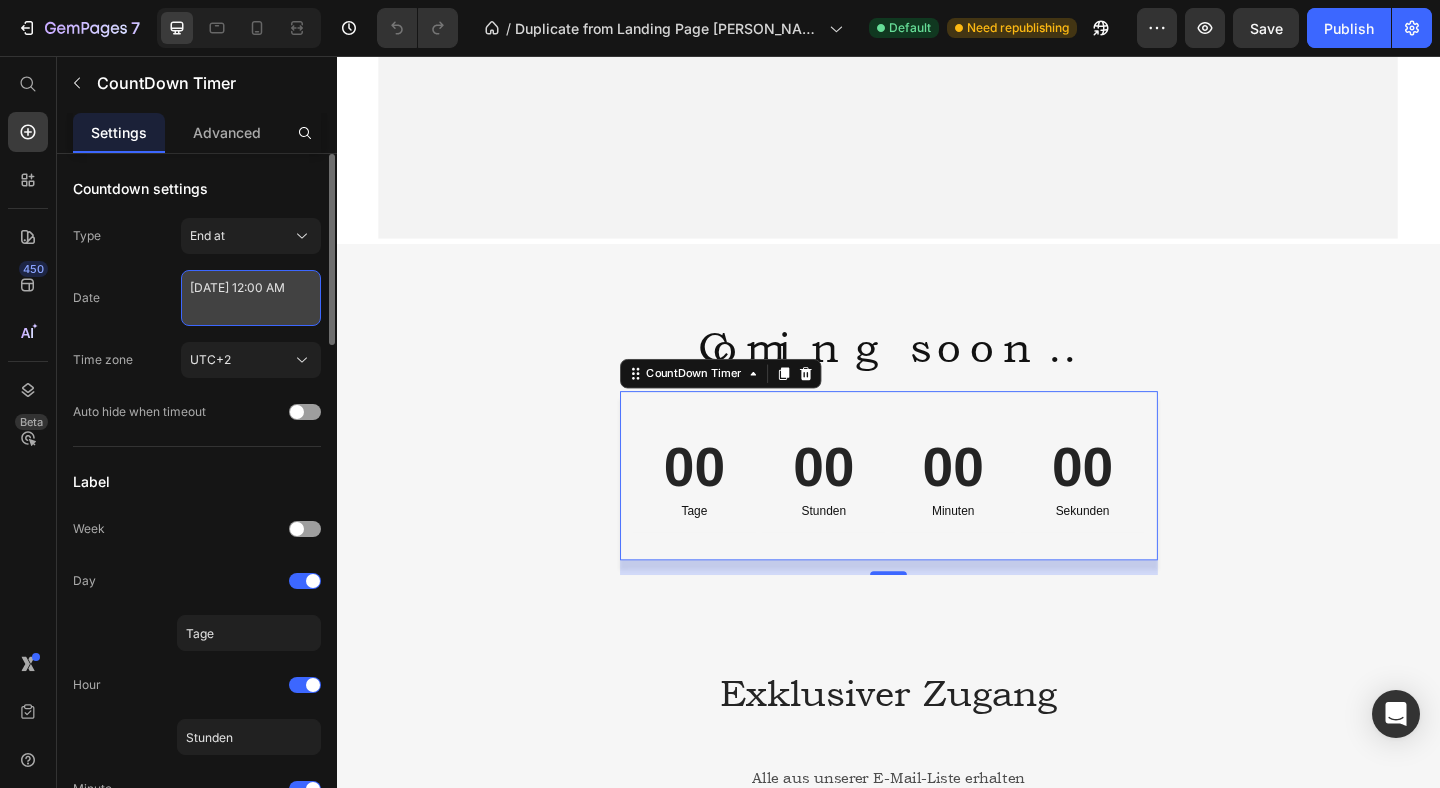 click on "[DATE] 12:00 AM" at bounding box center [251, 298] 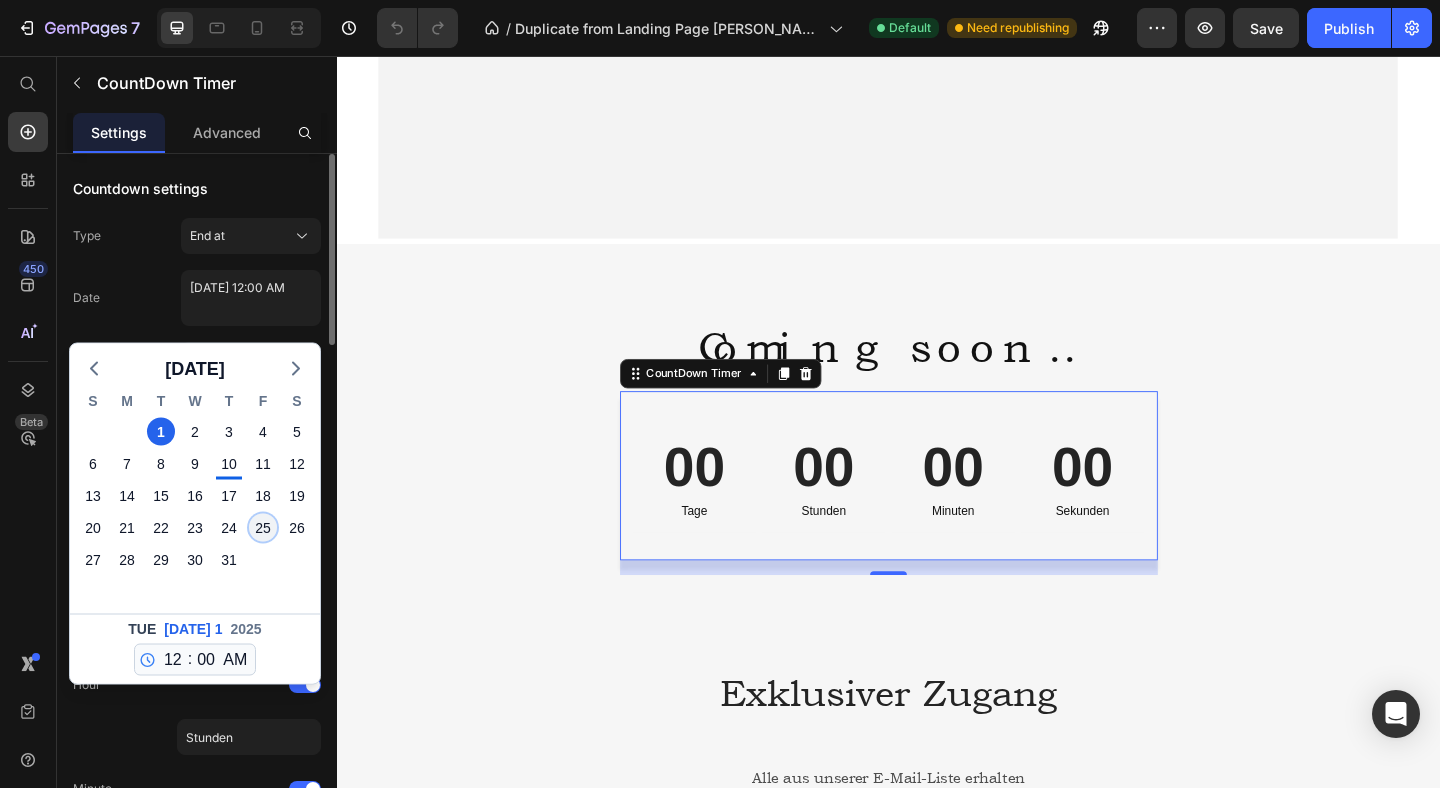 click on "25" 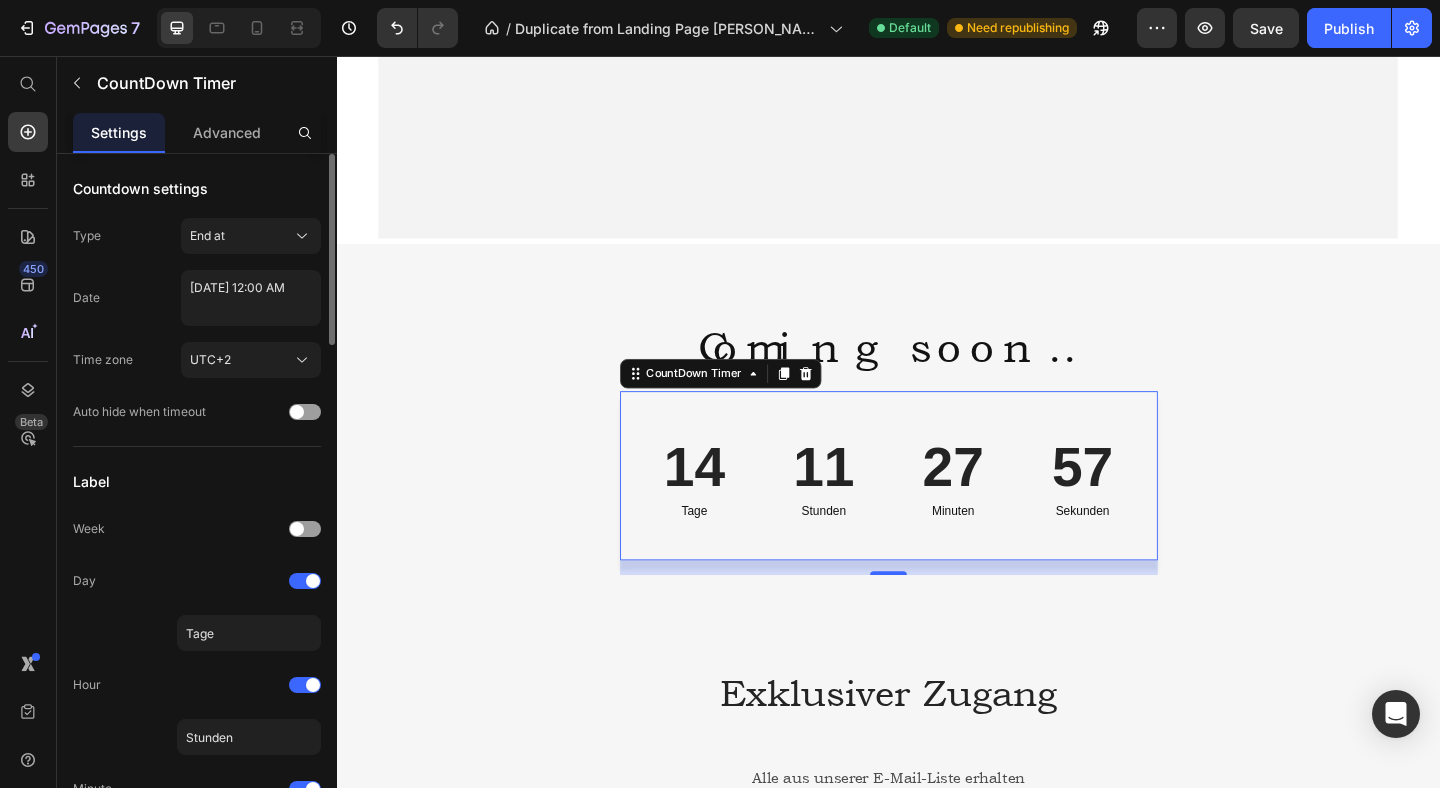 click on "Countdown settings Type End at Date [DATE] 12:00 AM Time zone UTC+2 Auto hide when timeout" 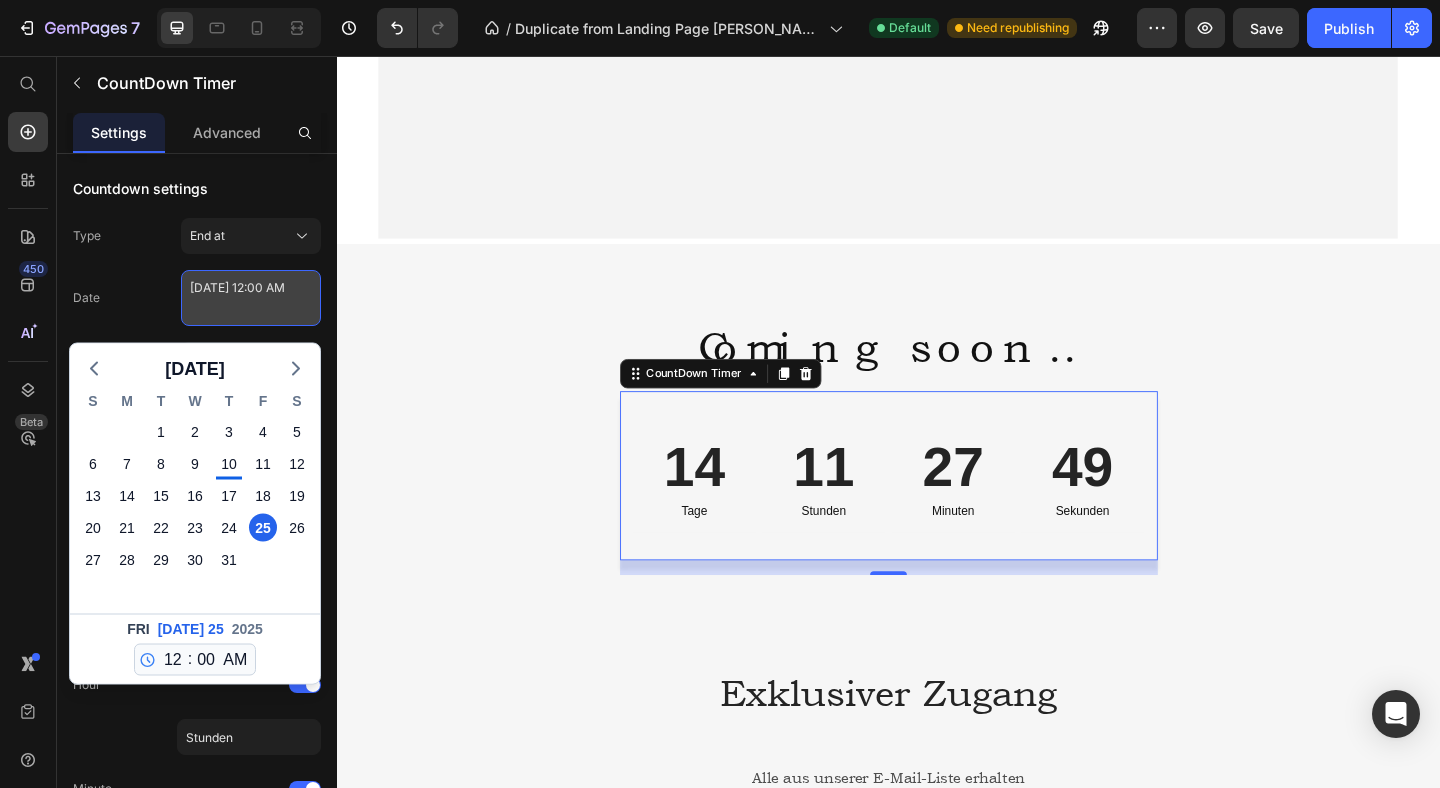 click on "[DATE] 12:00 AM" at bounding box center (251, 298) 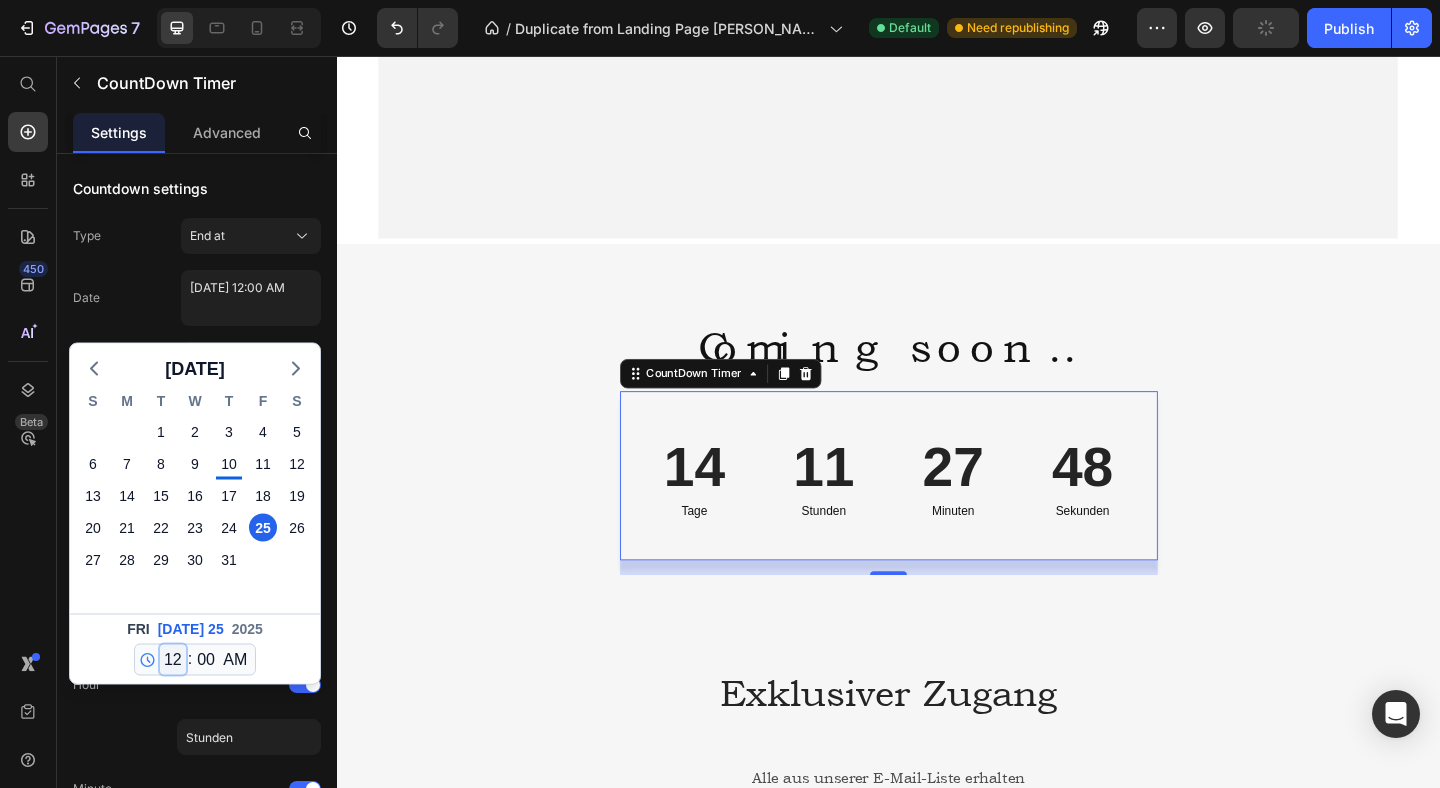 click on "12 1 2 3 4 5 6 7 8 9 10 11" at bounding box center [173, 660] 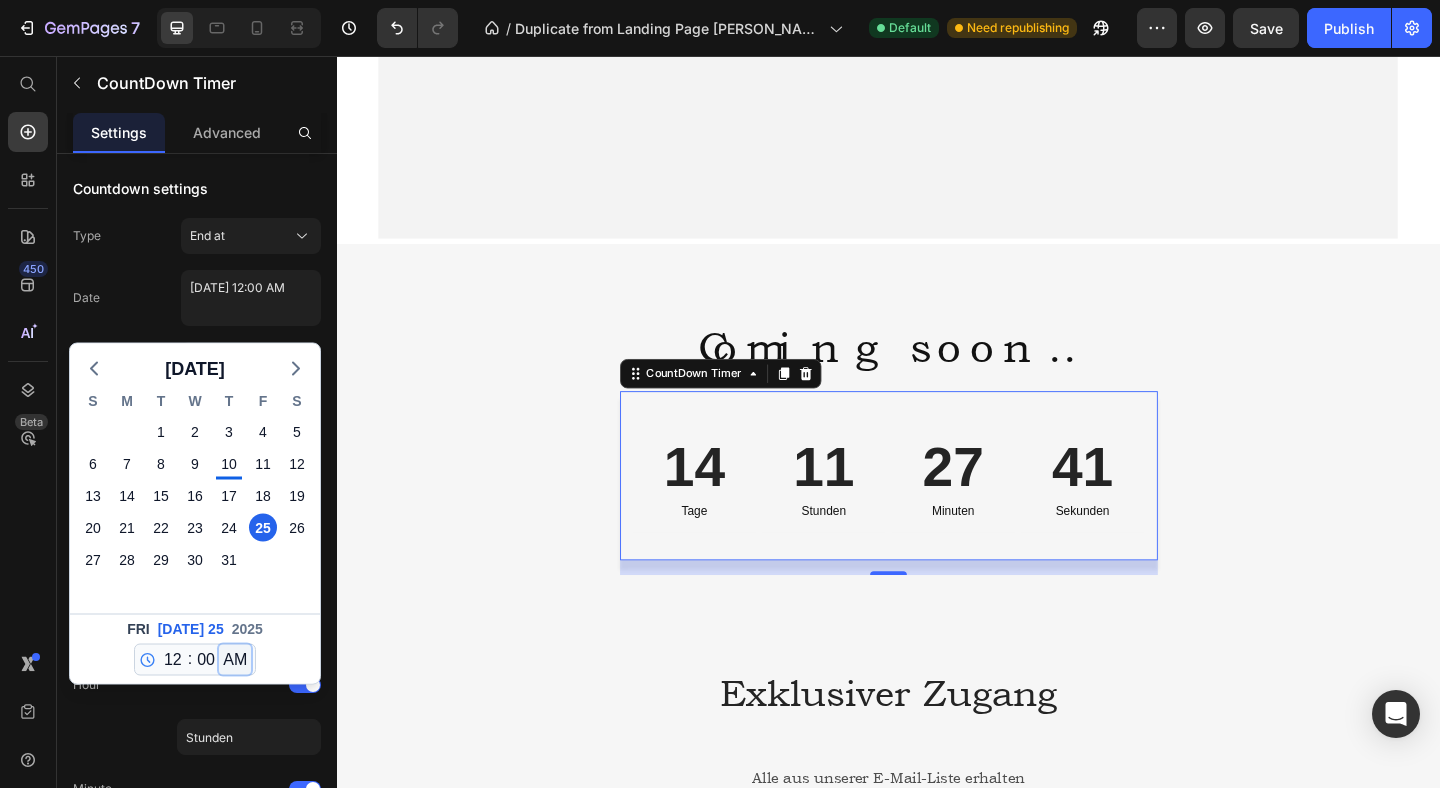 click on "AM PM" at bounding box center [235, 660] 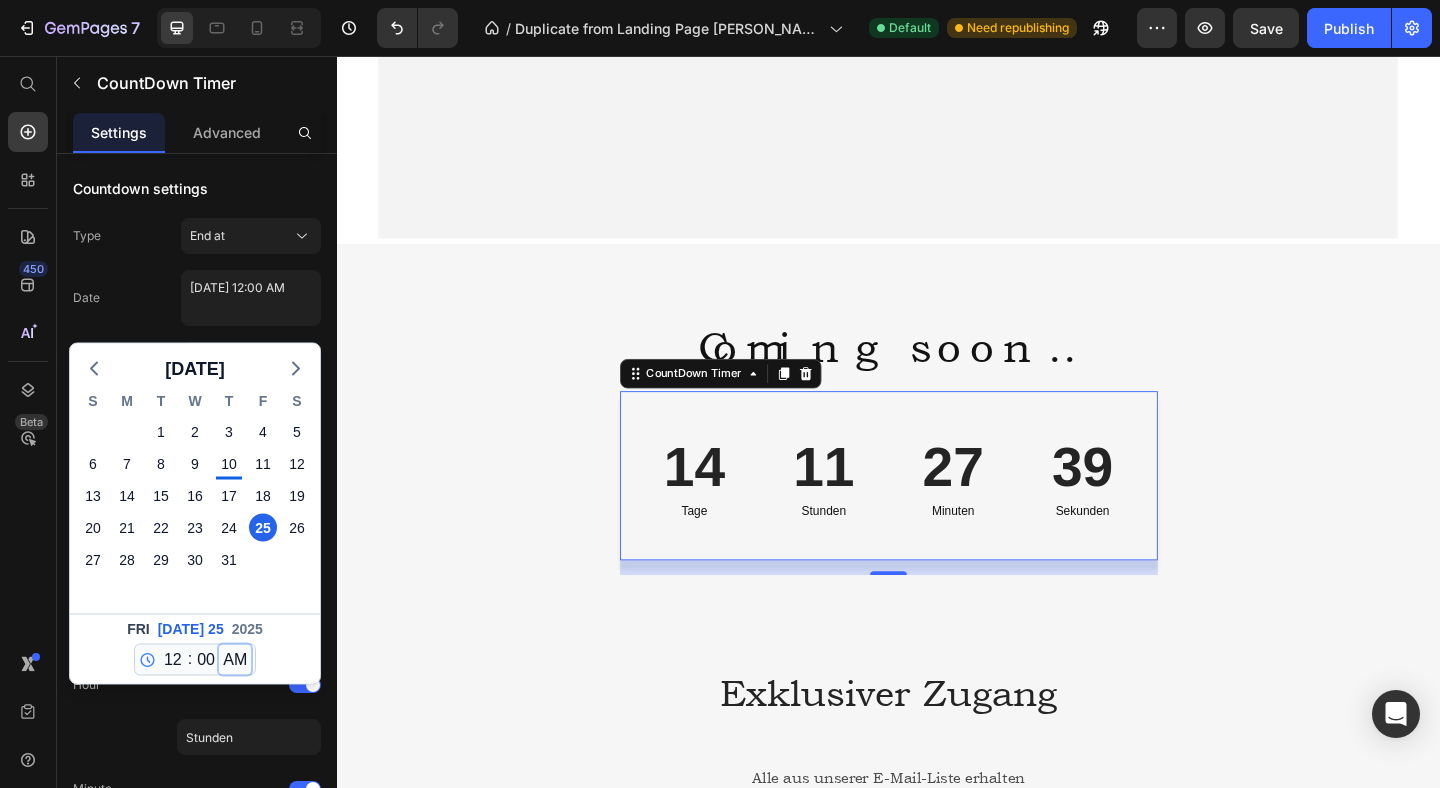 select on "false" 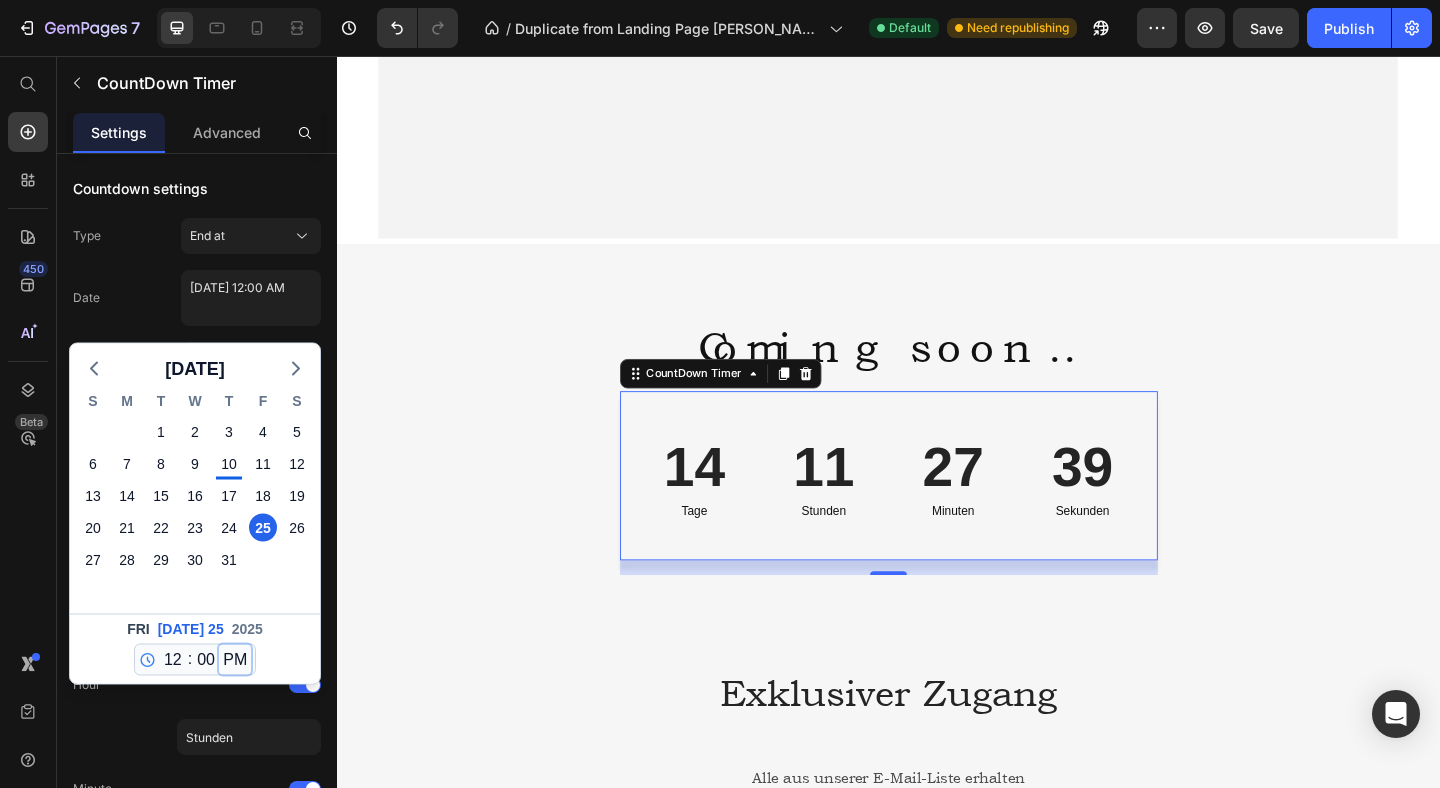 type on "[DATE] 12:00 PM" 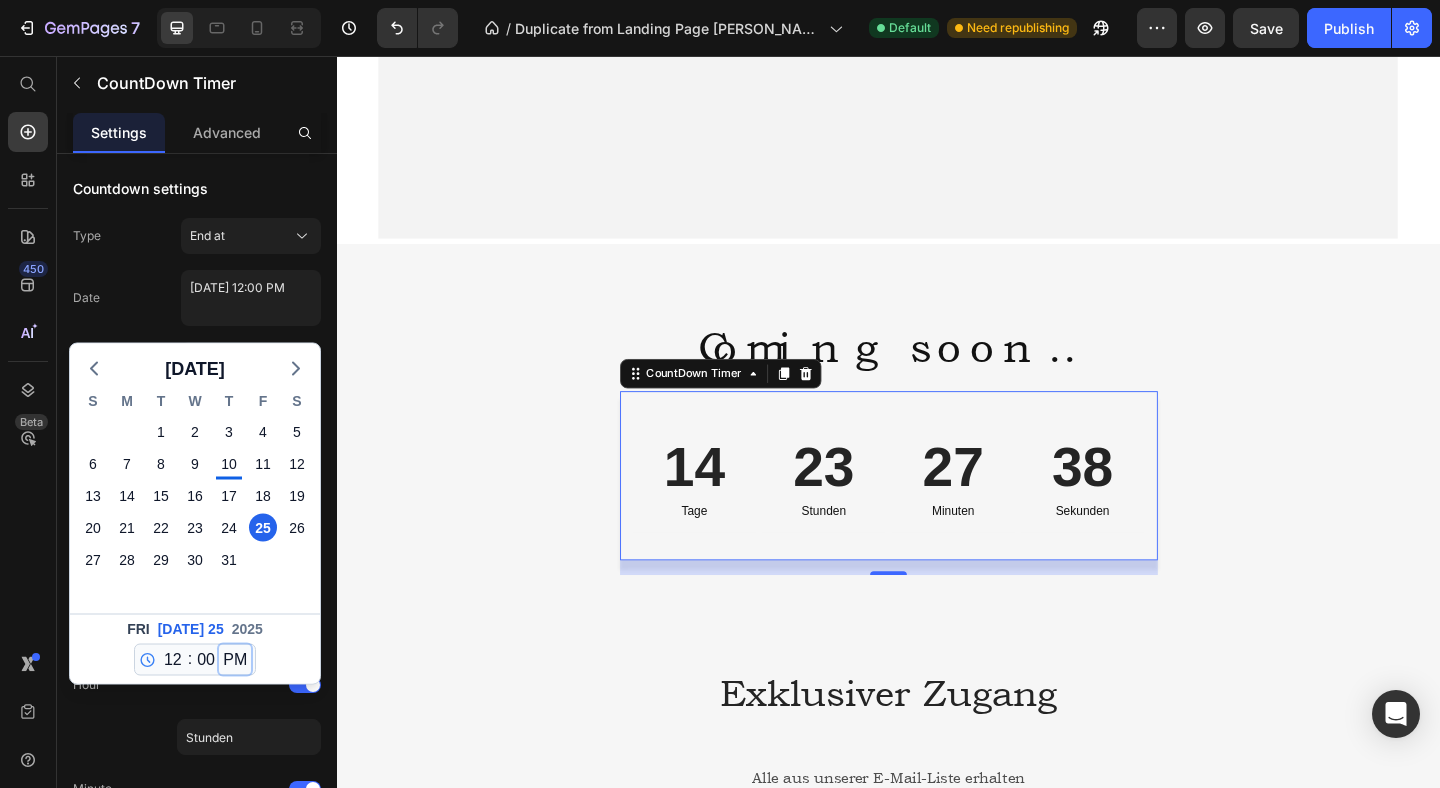 select on "12" 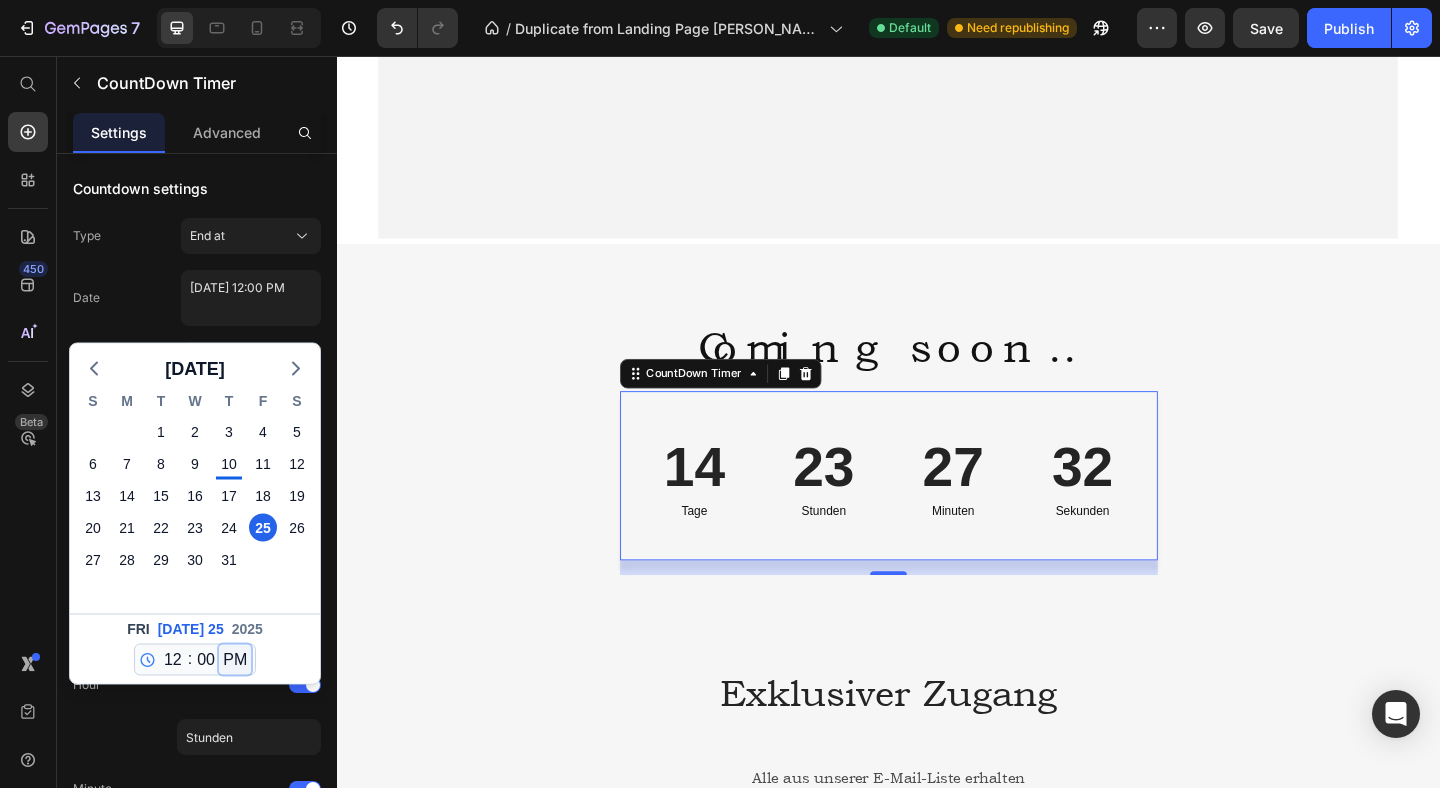 click on "AM PM" at bounding box center [235, 660] 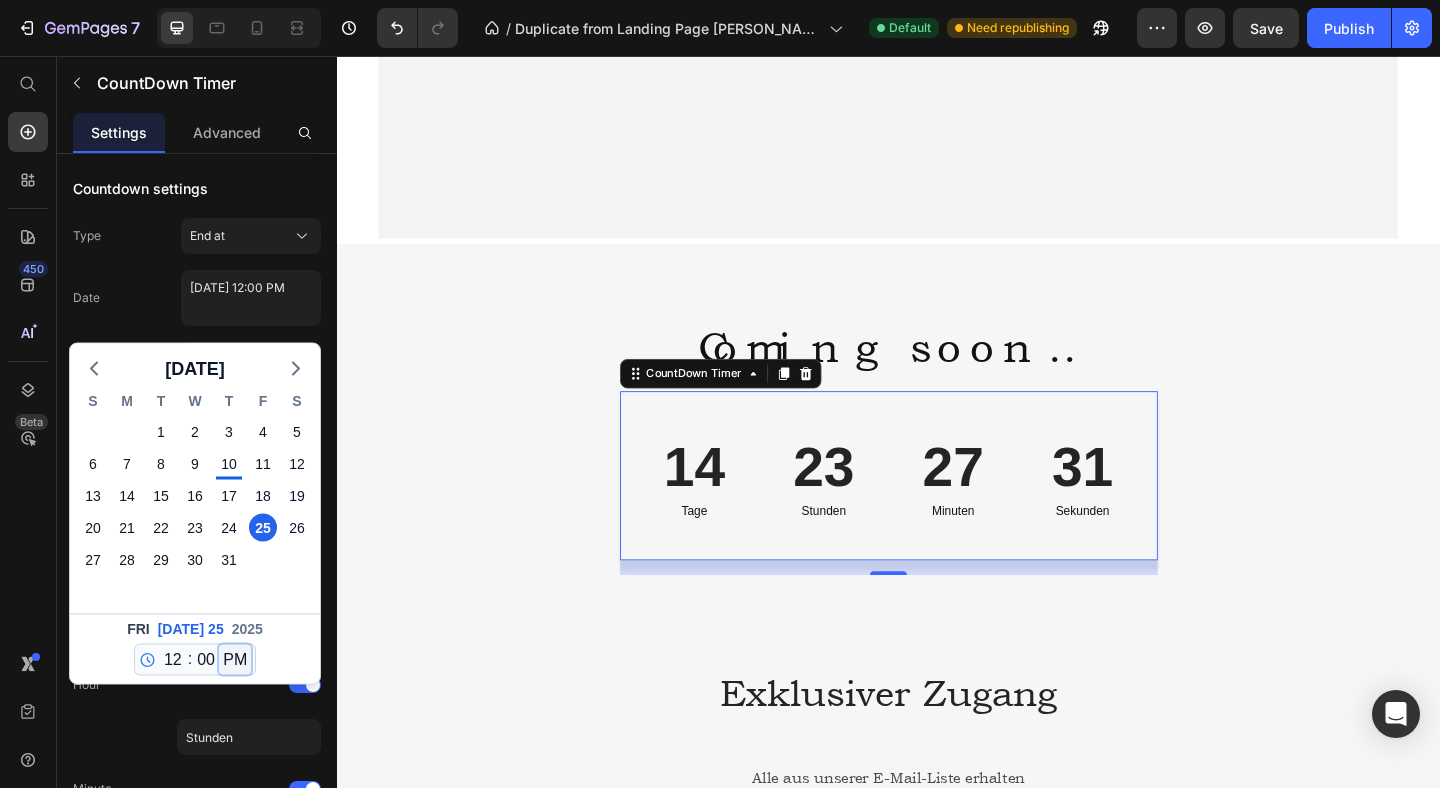 select on "true" 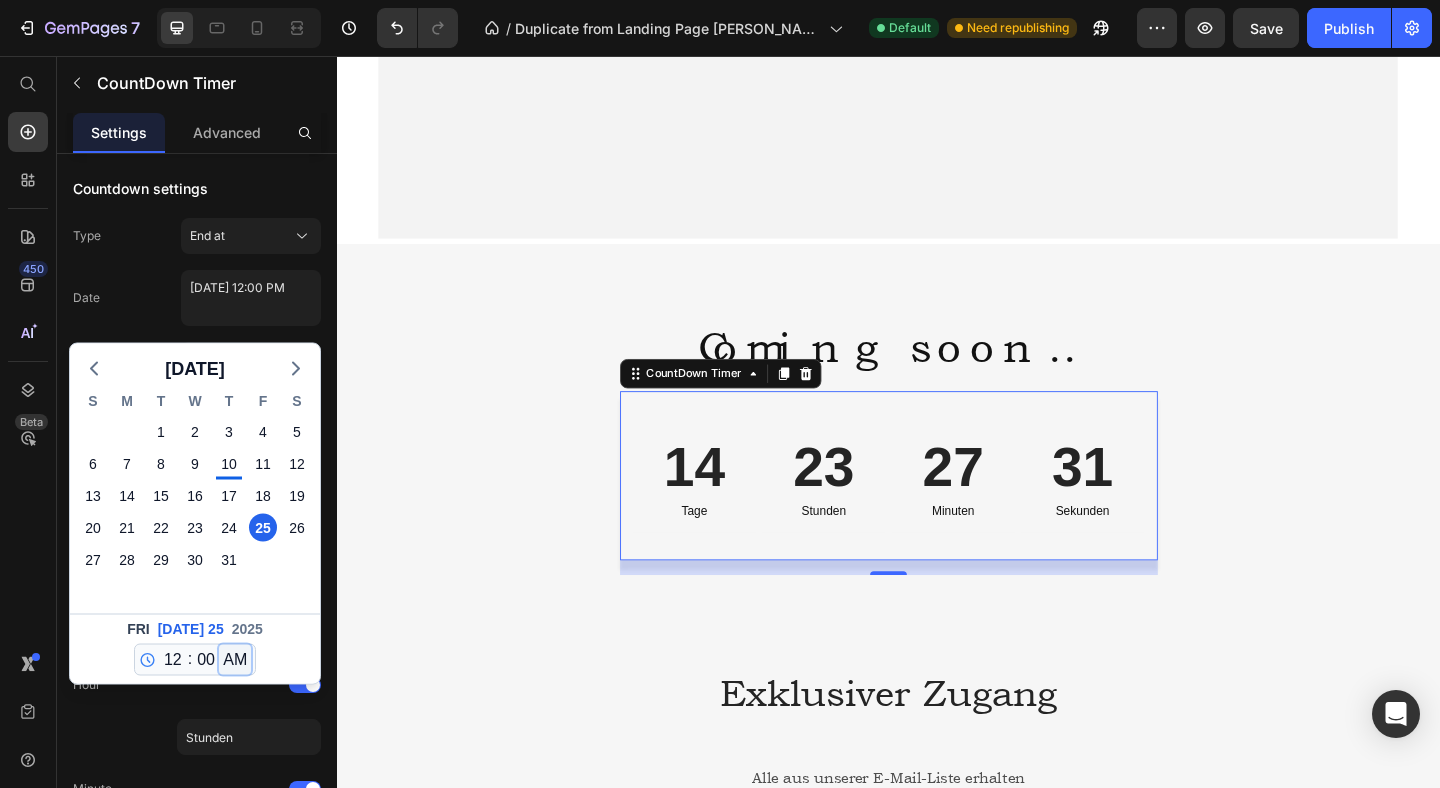 type on "[DATE] 12:00 AM" 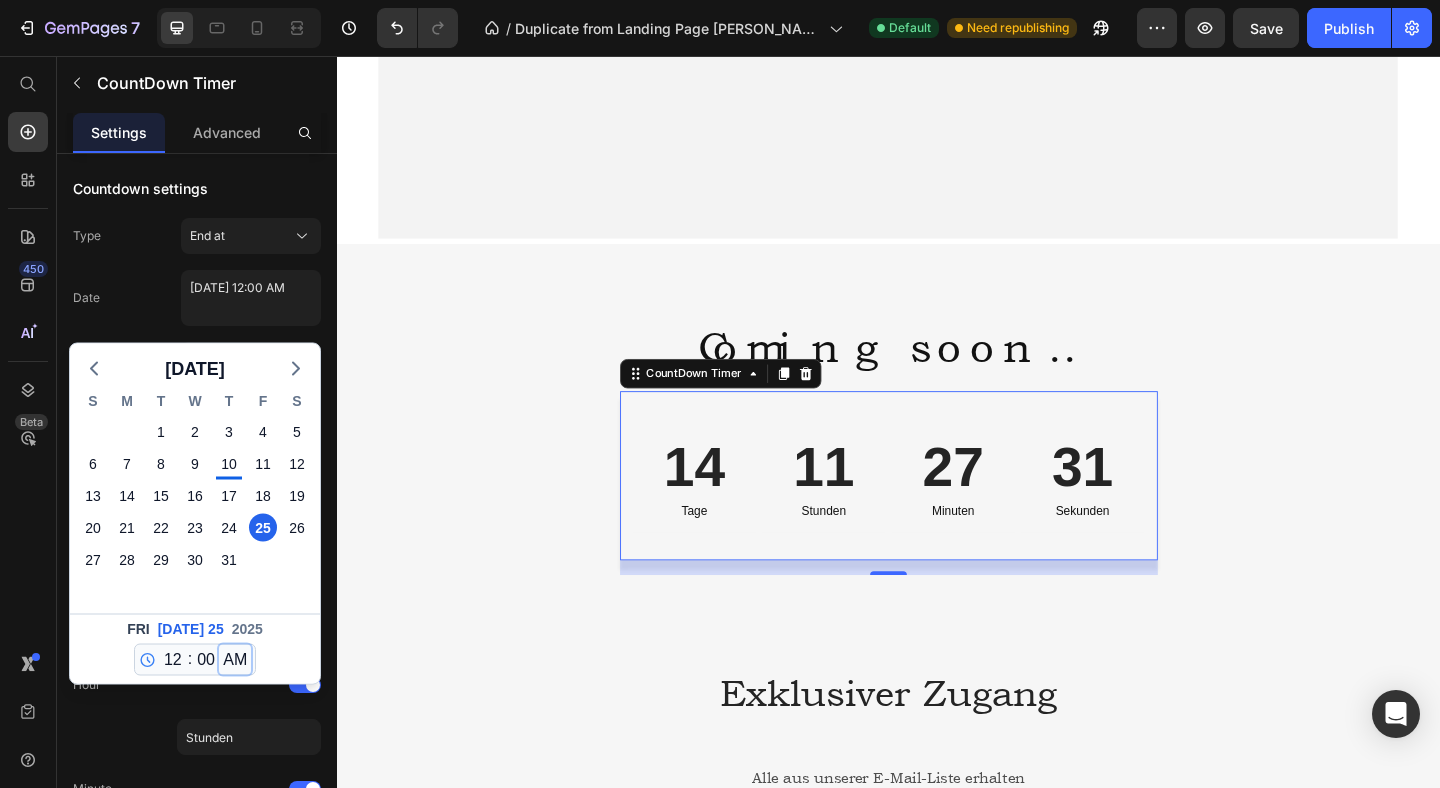 select on "0" 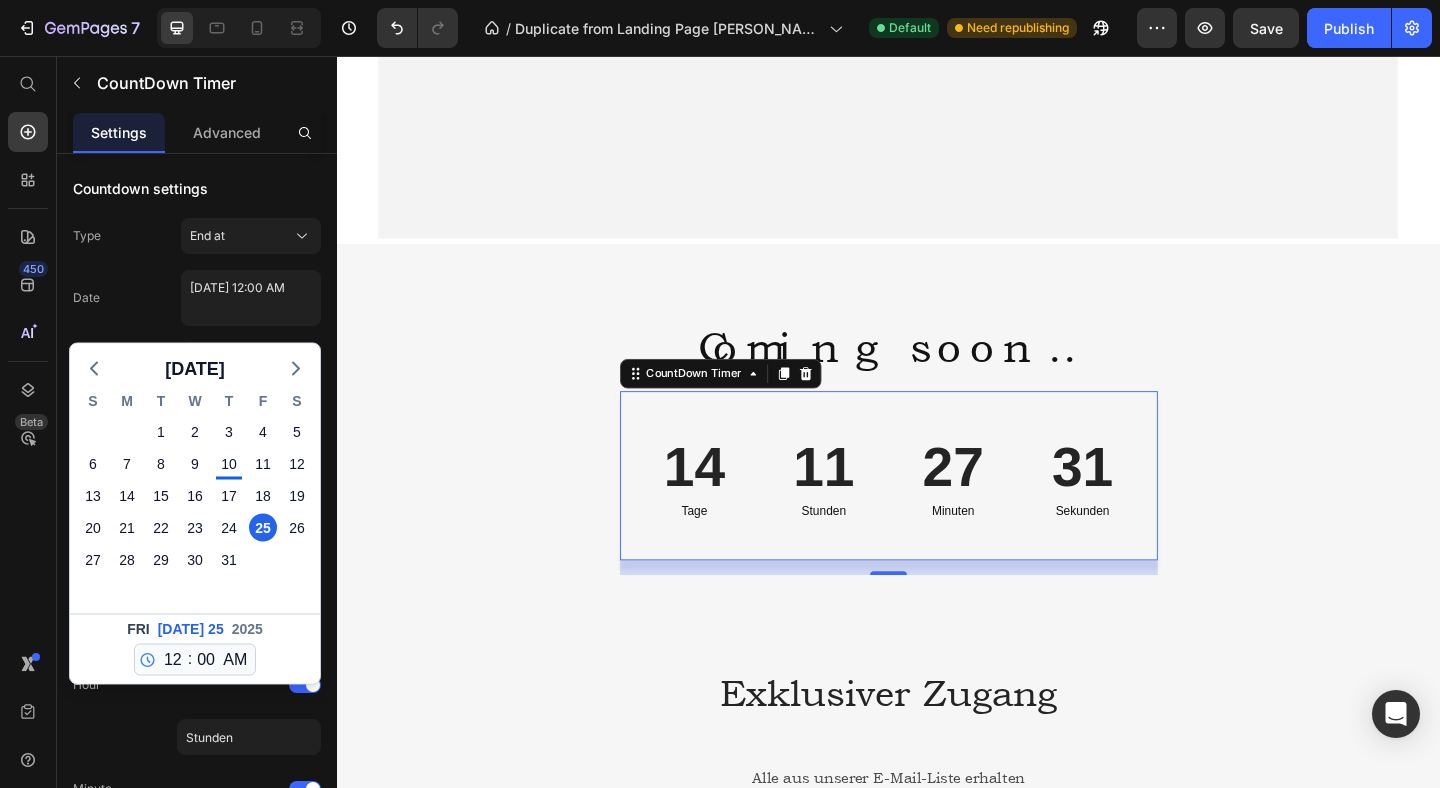 click on "[DATE] 12 1 2 3 4 5 6 7 8 9 10 11 : 00 01 02 03 04 05 06 07 08 09 10 11 12 13 14 15 16 17 18 19 20 21 22 23 24 25 26 27 28 29 30 31 32 33 34 35 36 37 38 39 40 41 42 43 44 45 46 47 48 49 50 51 52 53 54 55 56 57 58 59 AM PM" 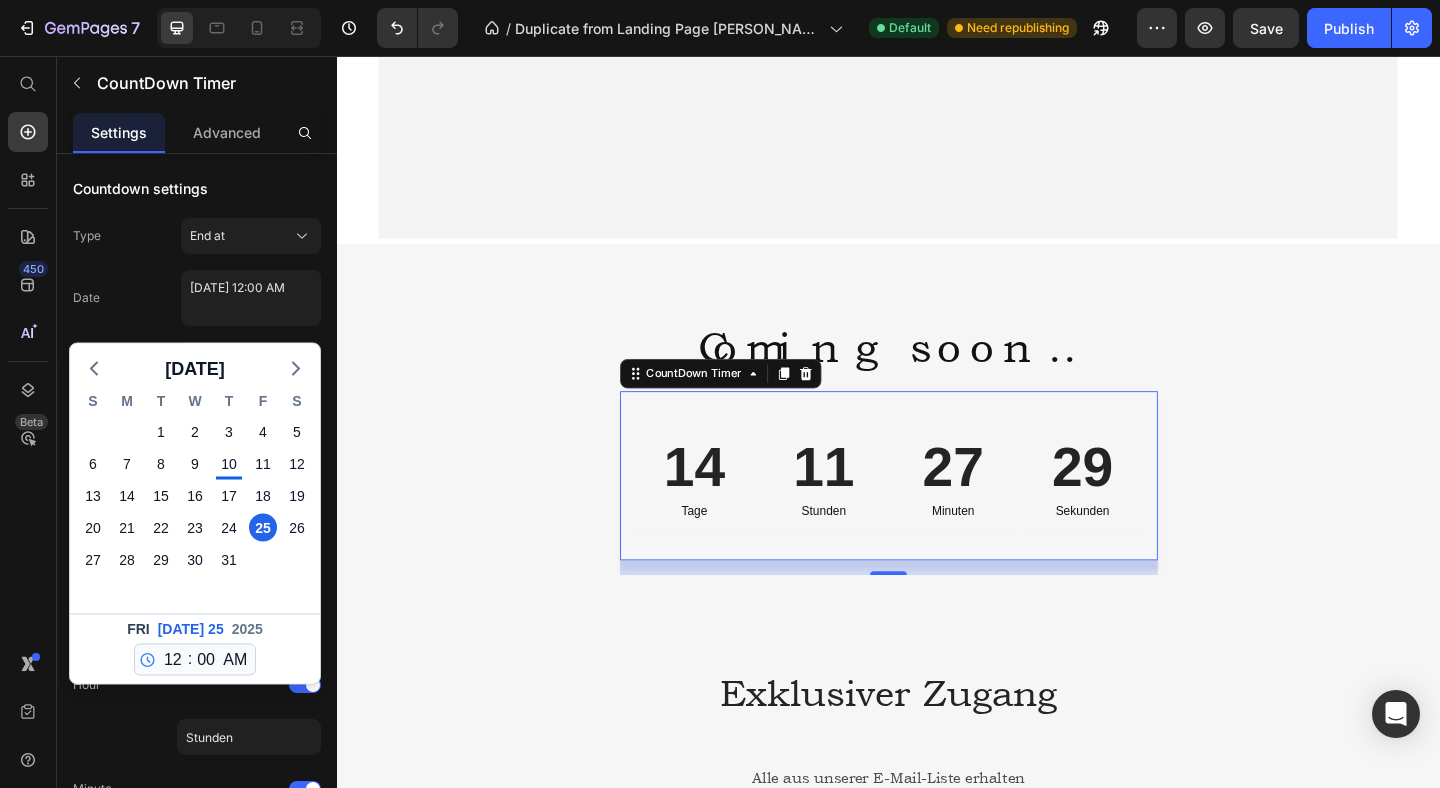 click on "Date [DATE] 12:00 AM [DATE] S M T W T F S 29 30 1 2 3 4 5 6 7 8 9 10 11 12 13 14 15 16 17 18 19 20 21 22 23 24 25 26 27 28 29 30 31 1 2 3 4 5 6 7 8 9 [DATE] 12 1 2 3 4 5 6 7 8 9 10 11 : 00 01 02 03 04 05 06 07 08 09 10 11 12 13 14 15 16 17 18 19 20 21 22 23 24 25 26 27 28 29 30 31 32 33 34 35 36 37 38 39 40 41 42 43 44 45 46 47 48 49 50 51 52 53 54 55 56 57 58 59 AM PM" 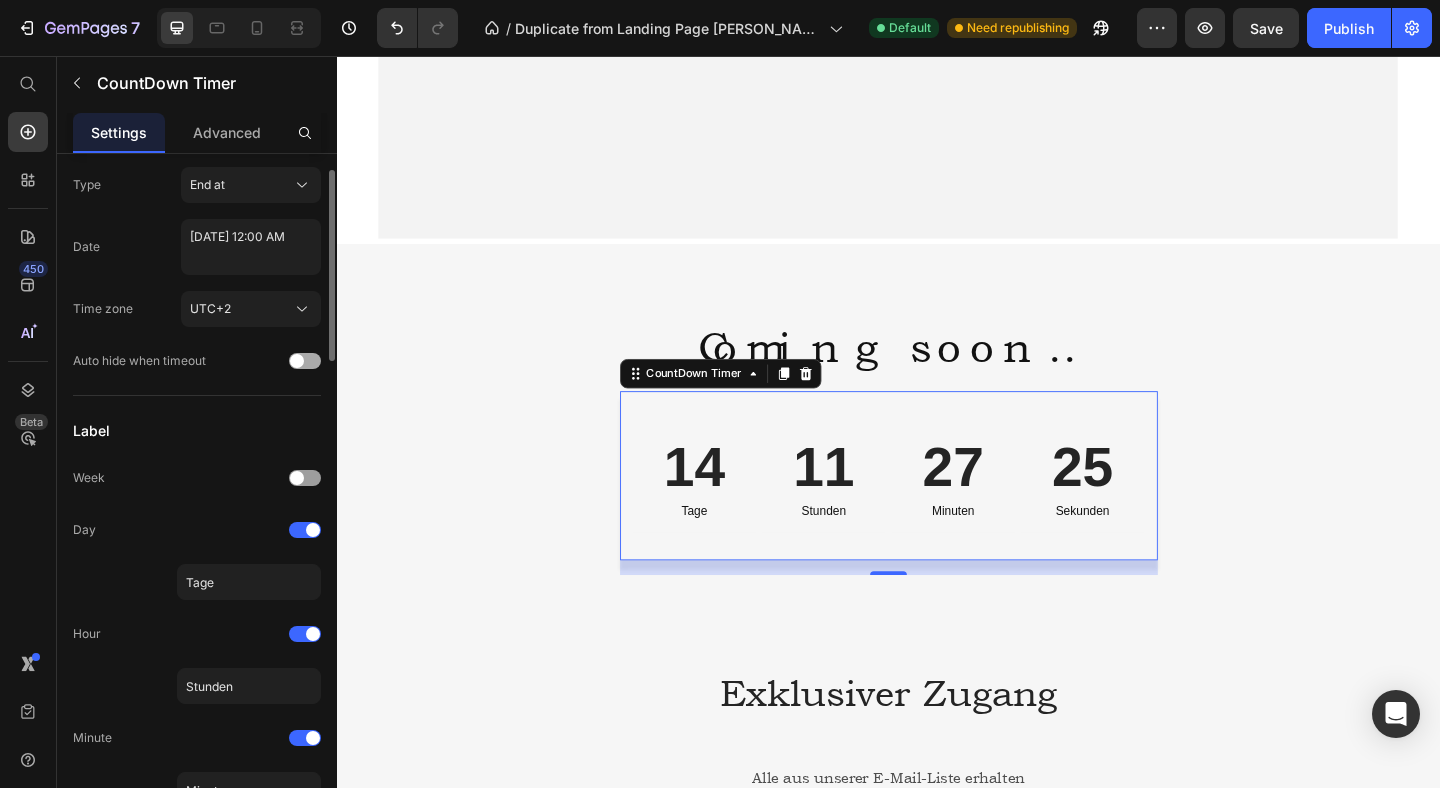 scroll, scrollTop: 62, scrollLeft: 0, axis: vertical 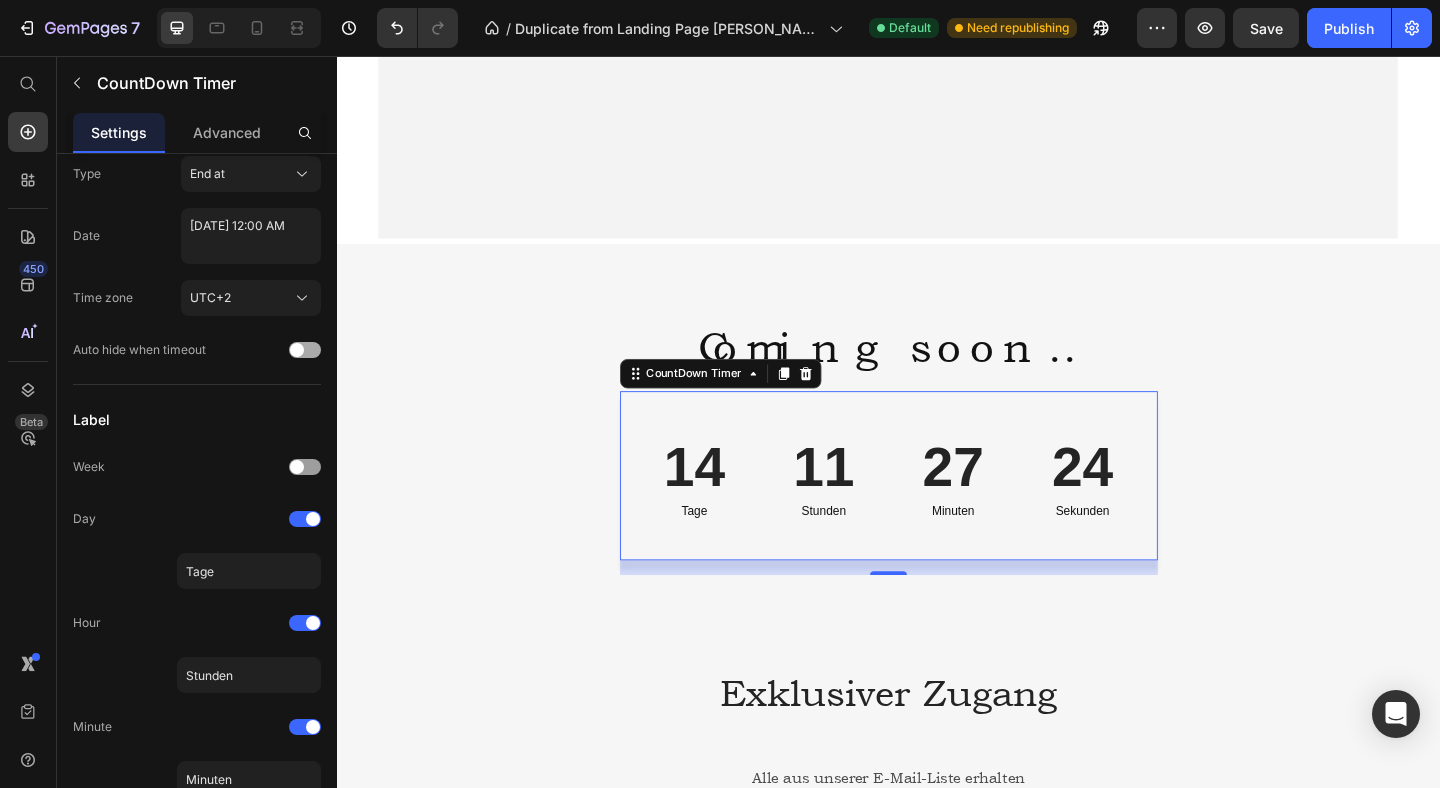 click at bounding box center (305, 350) 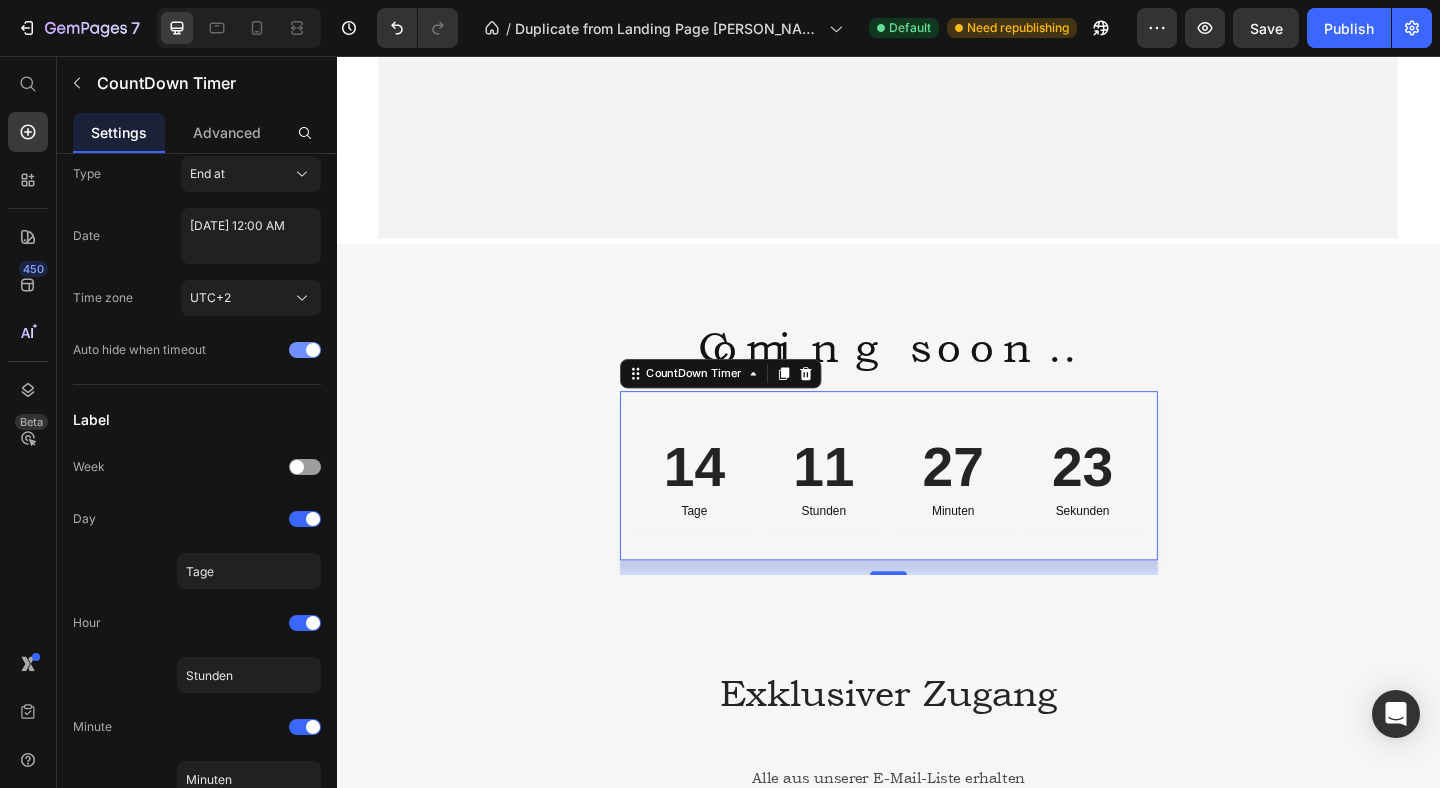 click on "Auto hide when timeout" 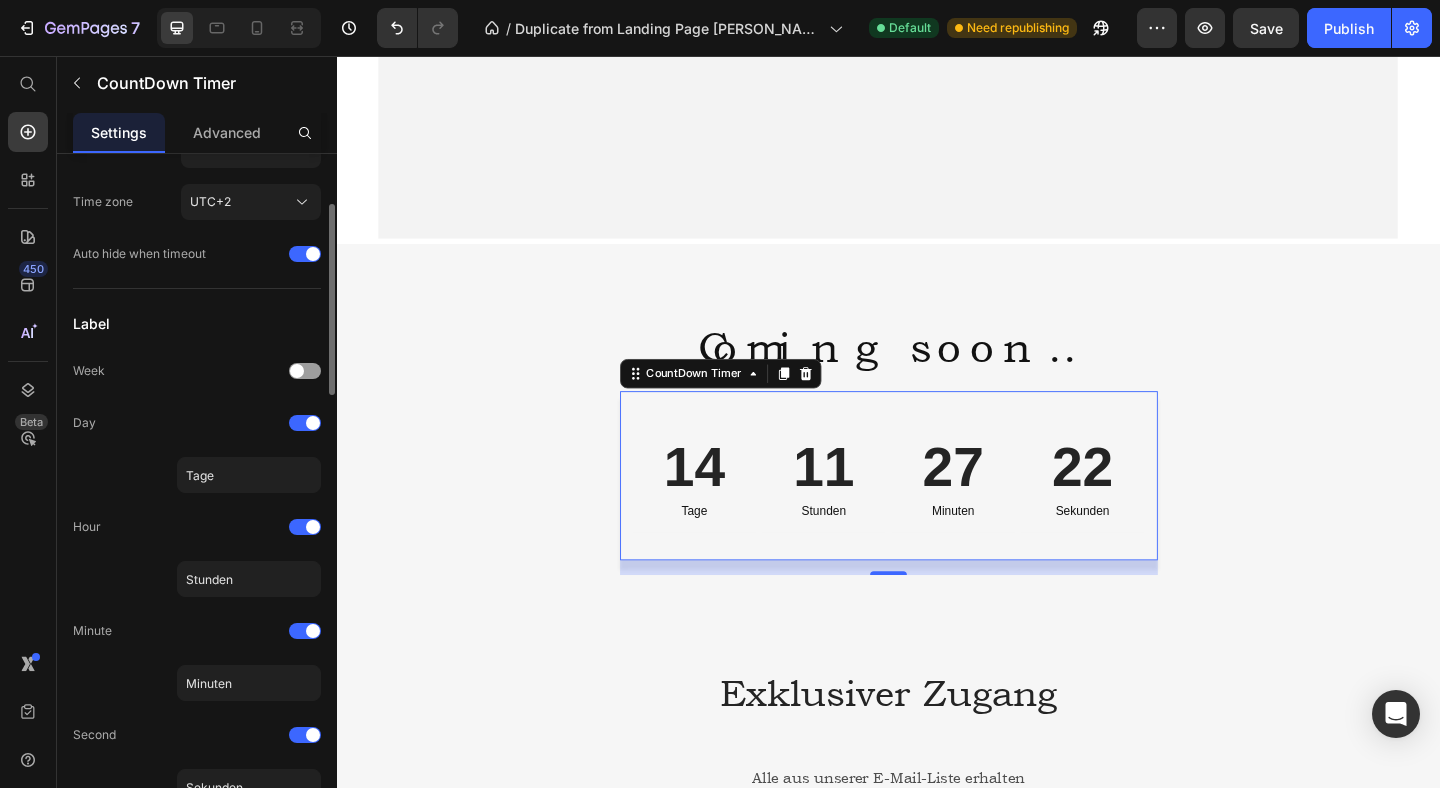 scroll, scrollTop: 163, scrollLeft: 0, axis: vertical 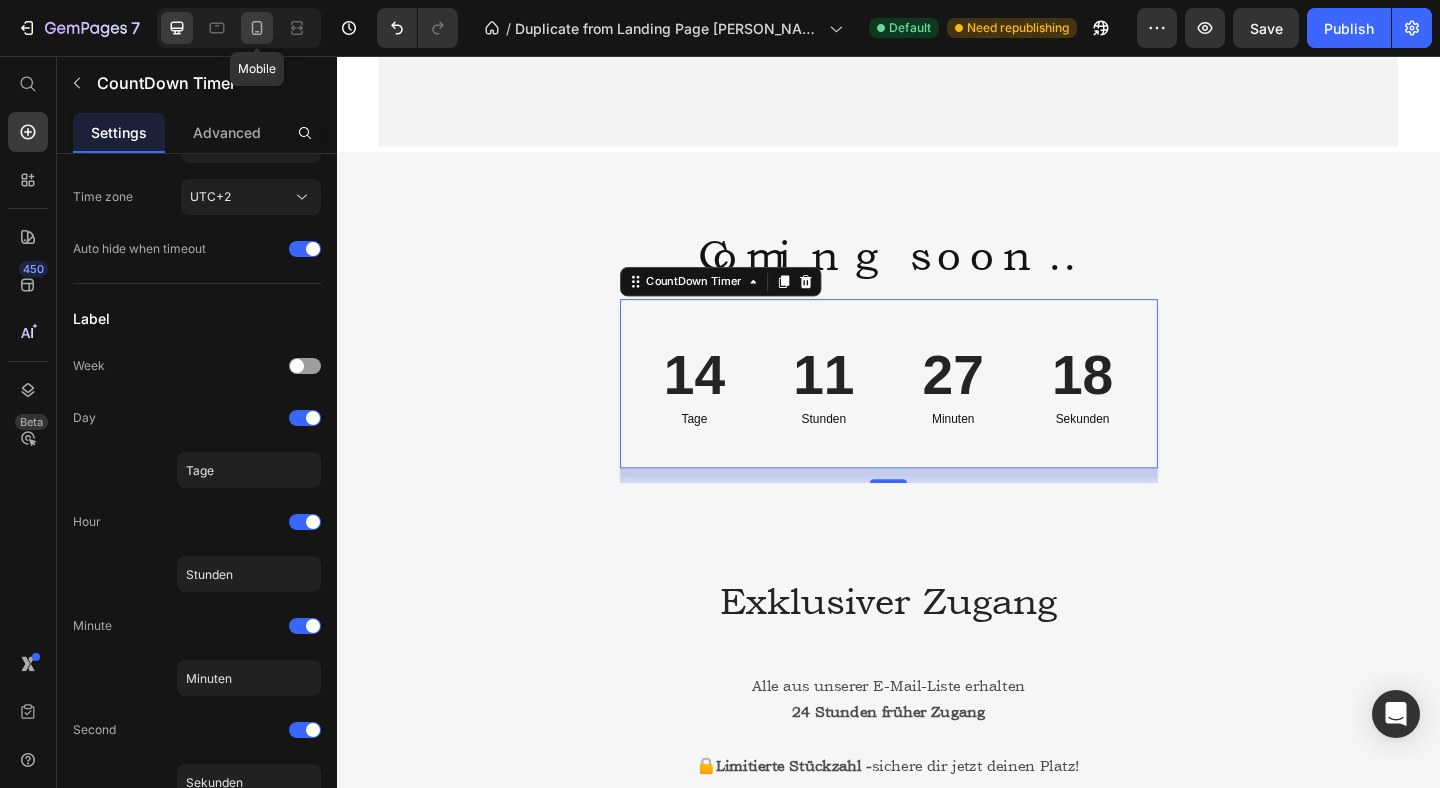 click 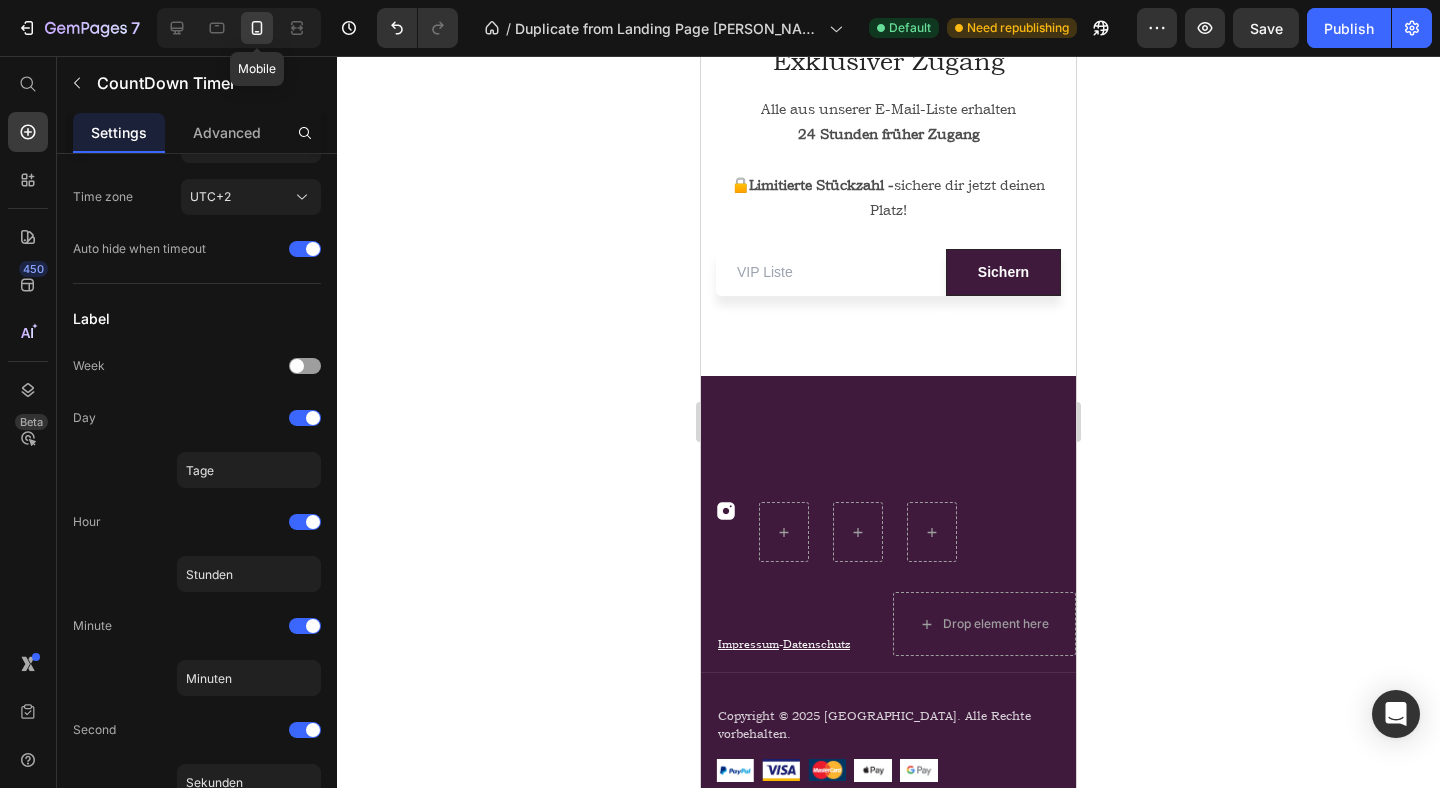 scroll, scrollTop: 542, scrollLeft: 0, axis: vertical 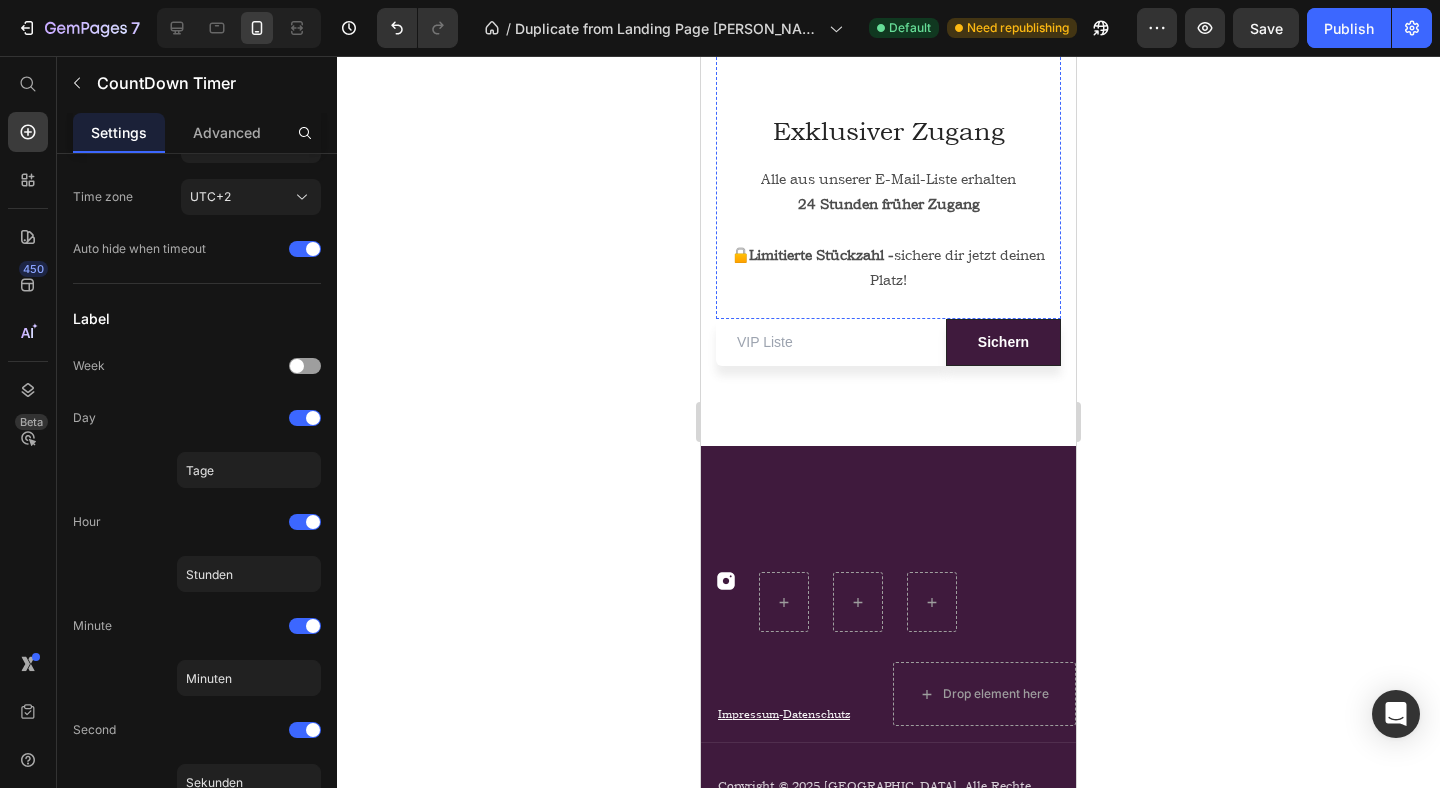 click on "00 Tage" at bounding box center (768, -28) 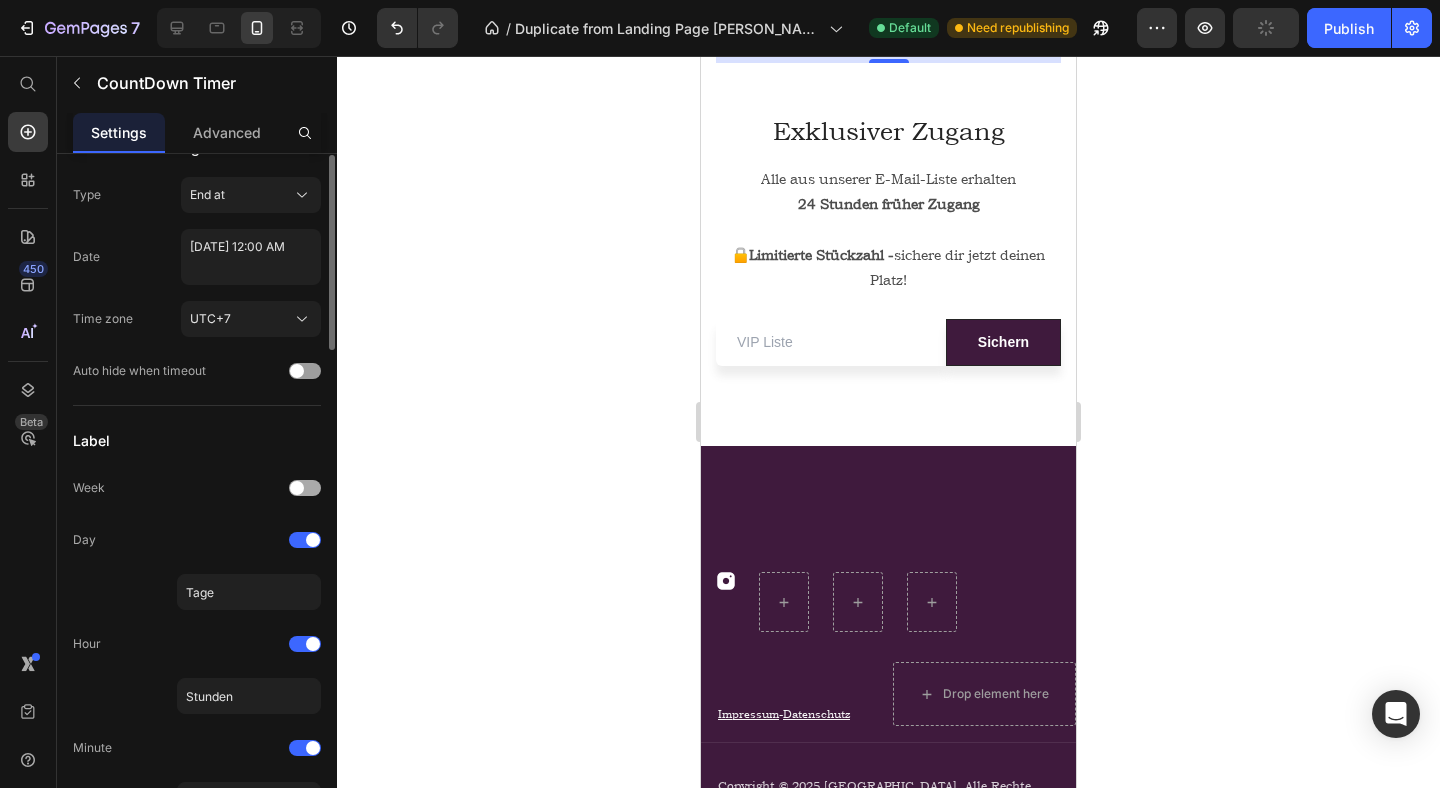 scroll, scrollTop: 33, scrollLeft: 0, axis: vertical 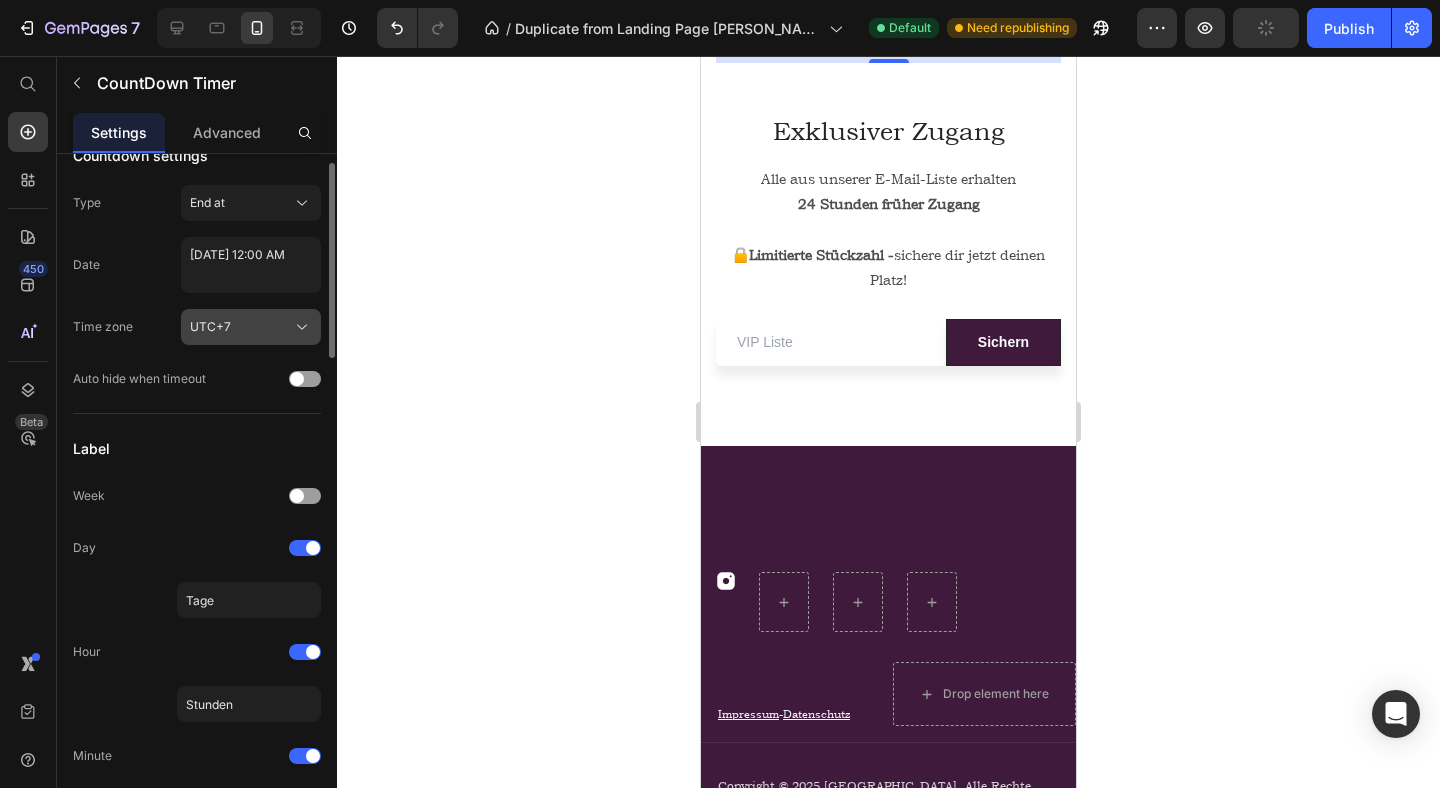 click on "UTC+7" 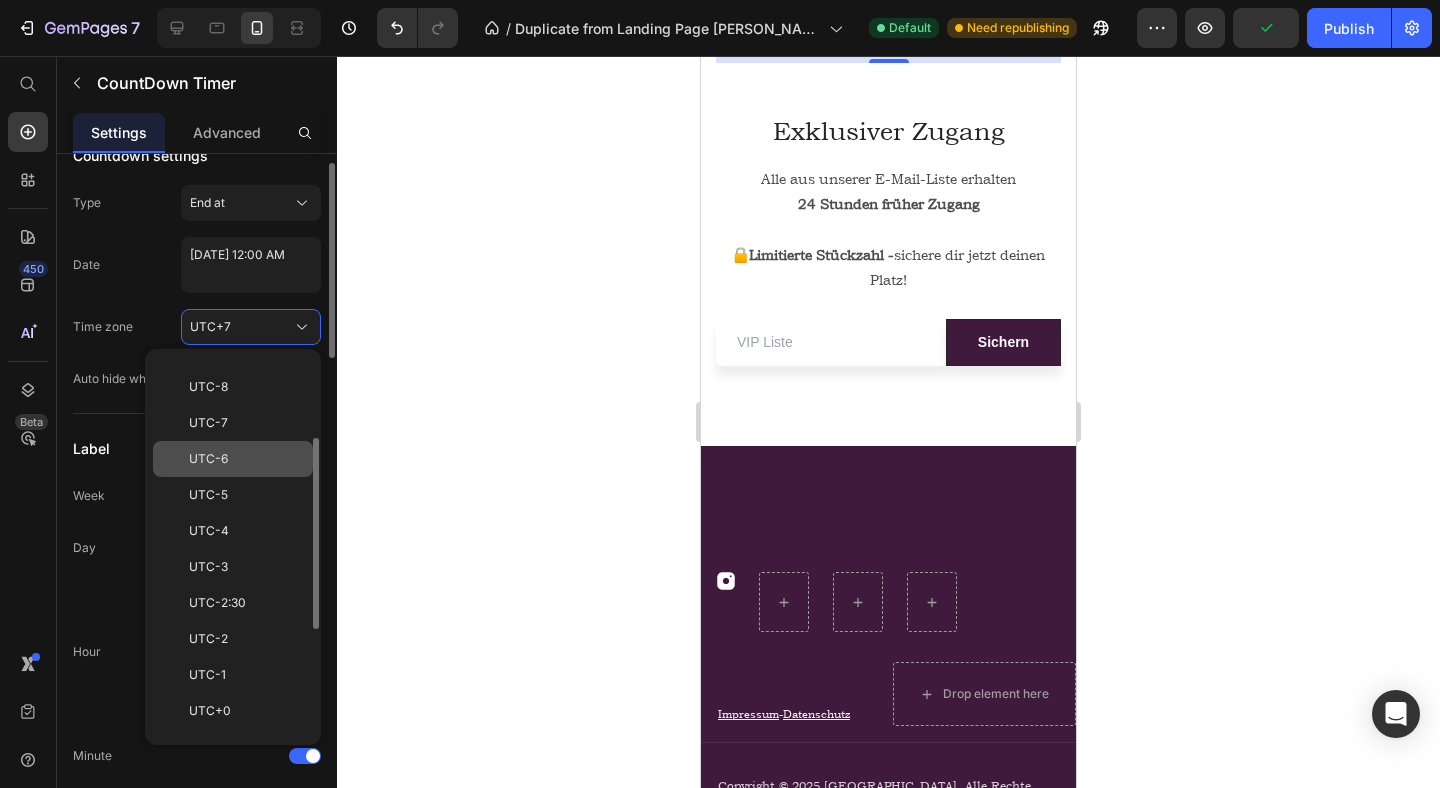 scroll, scrollTop: 169, scrollLeft: 0, axis: vertical 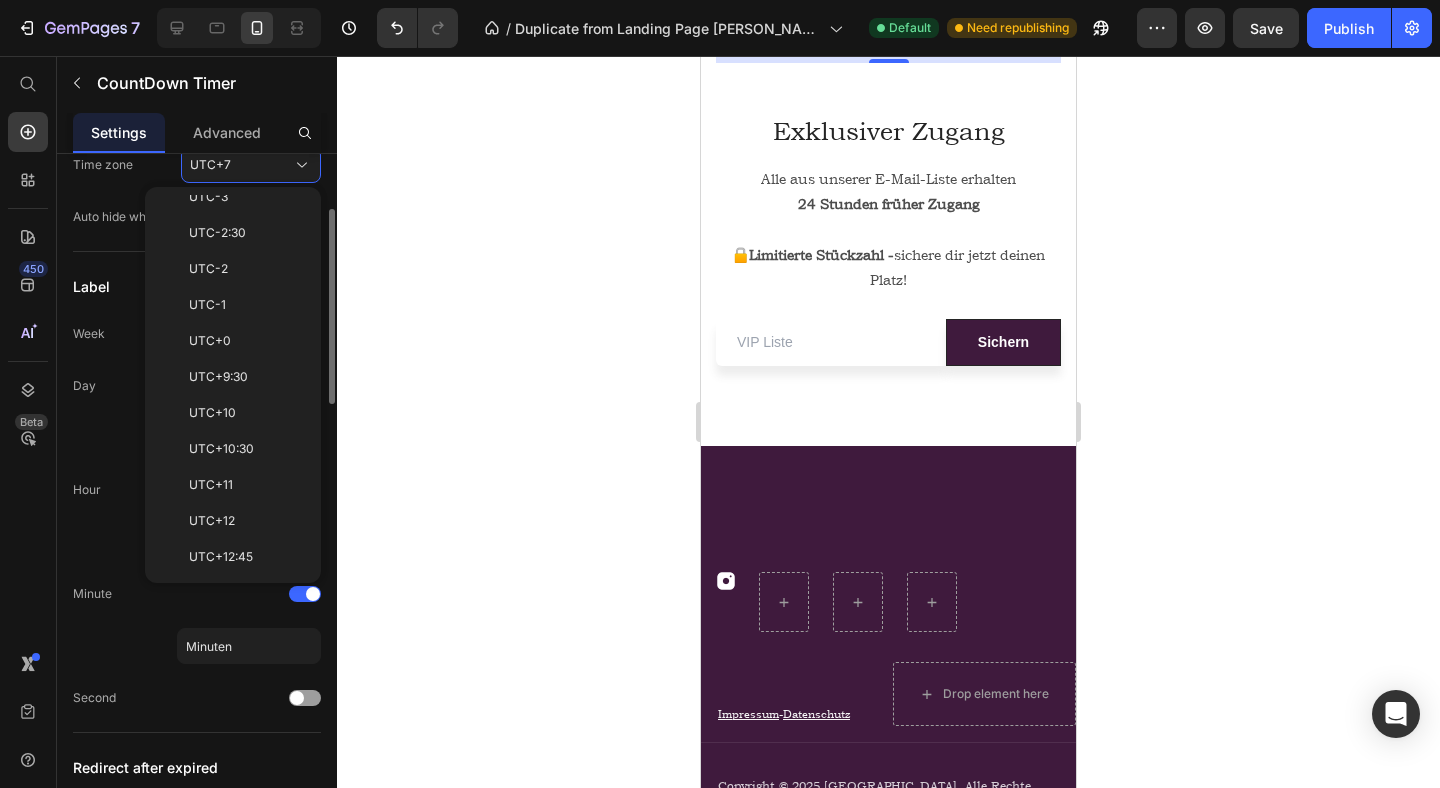 click on "Day" 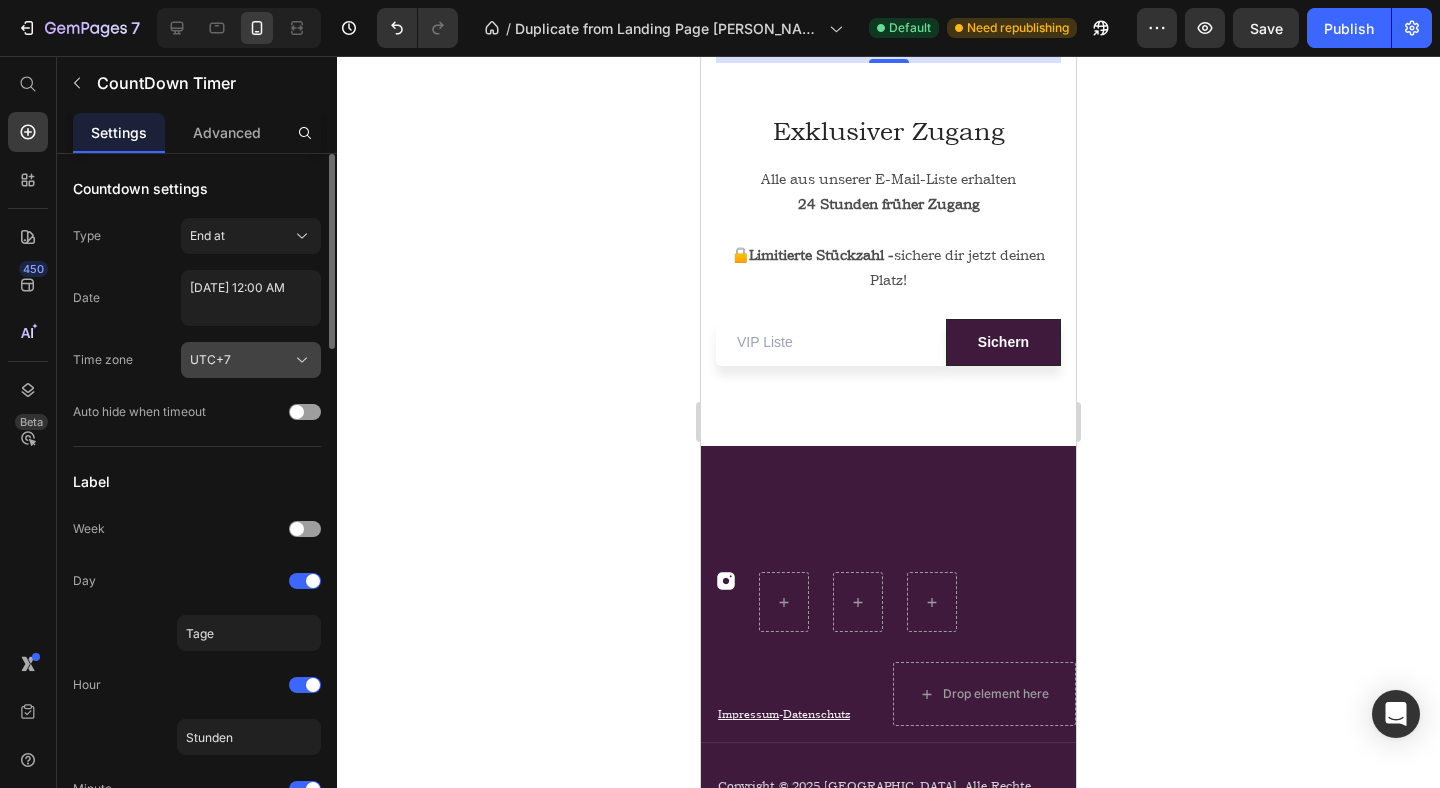 click on "UTC+7" at bounding box center [251, 360] 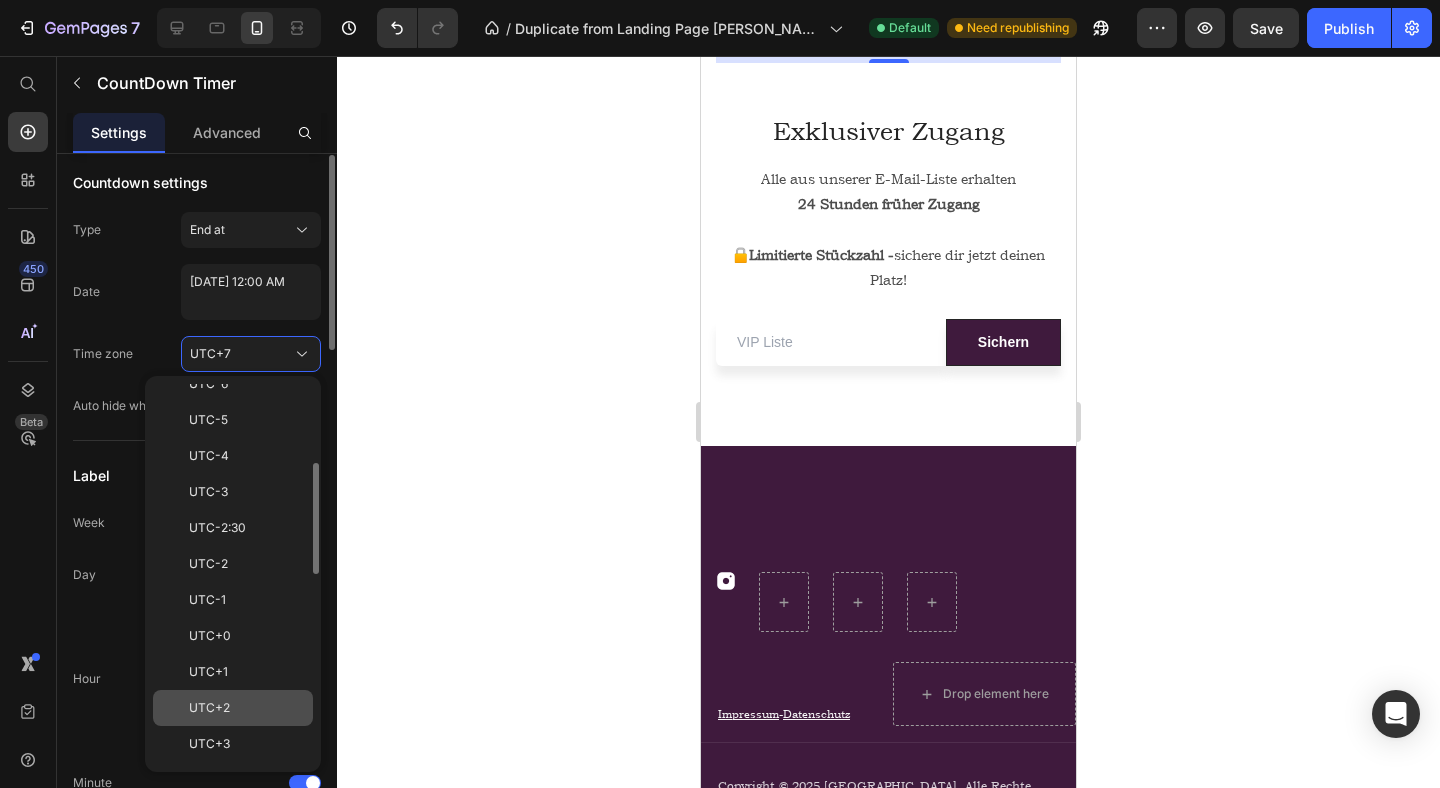 click on "UTC+2" at bounding box center (247, 708) 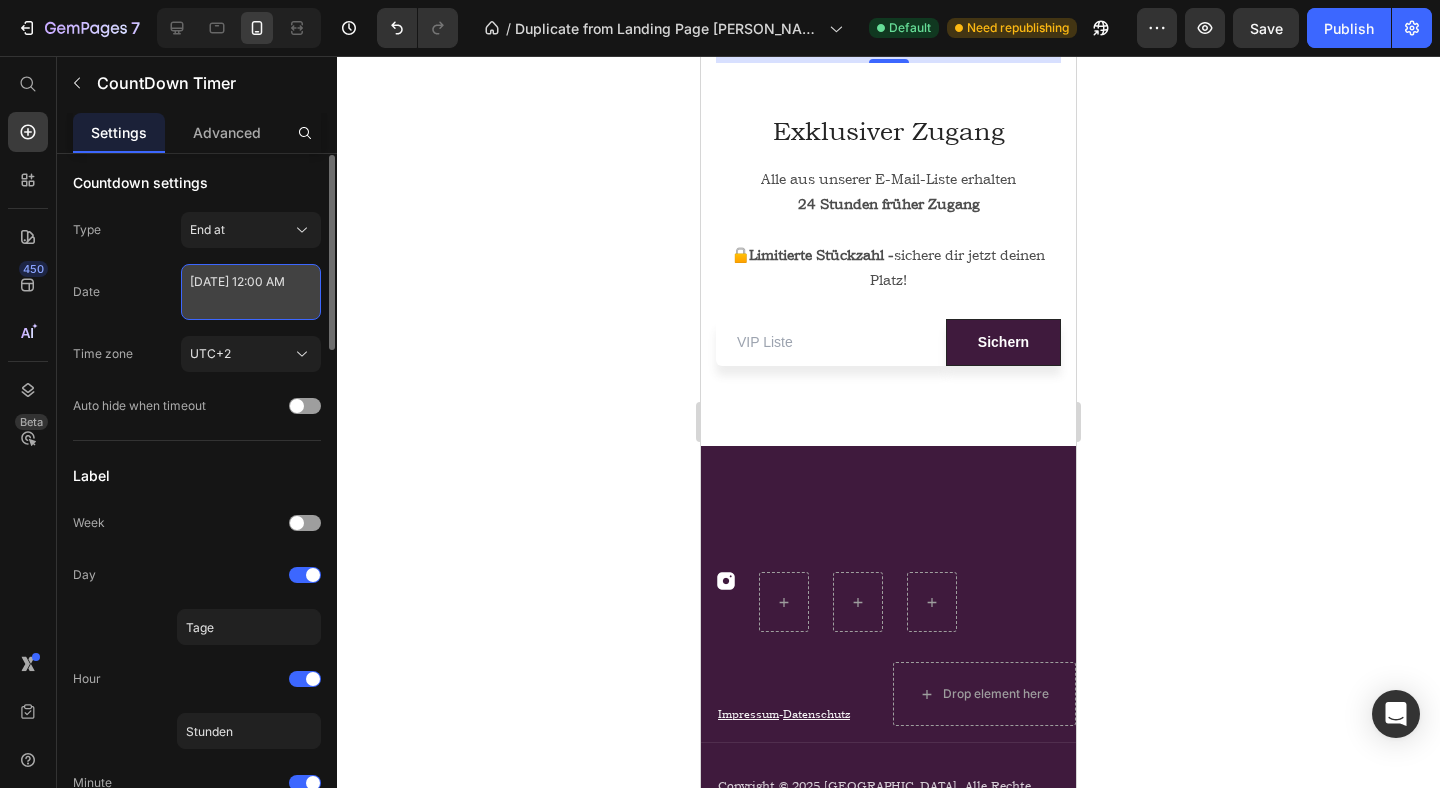 click on "[DATE] 12:00 AM" at bounding box center [251, 292] 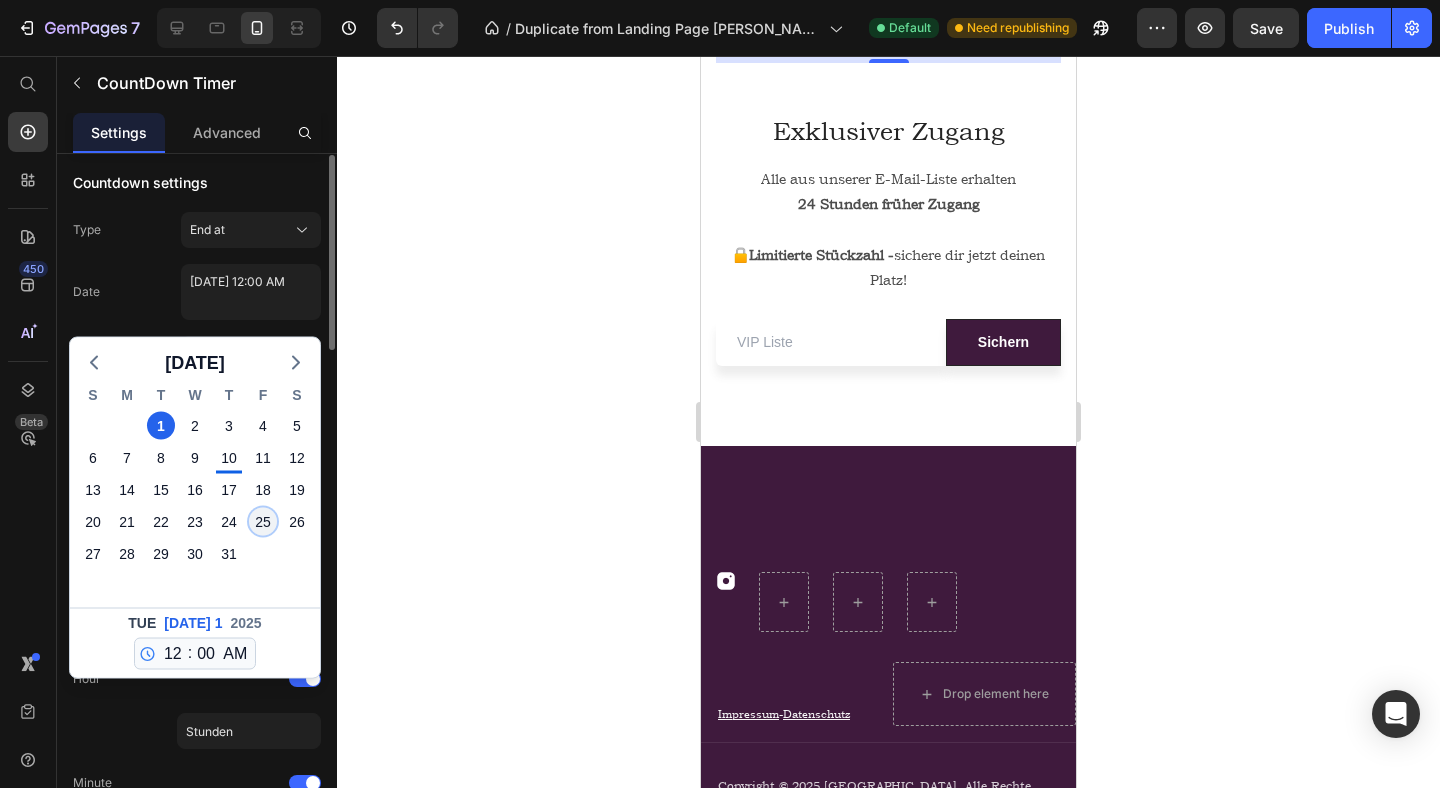 click on "25" 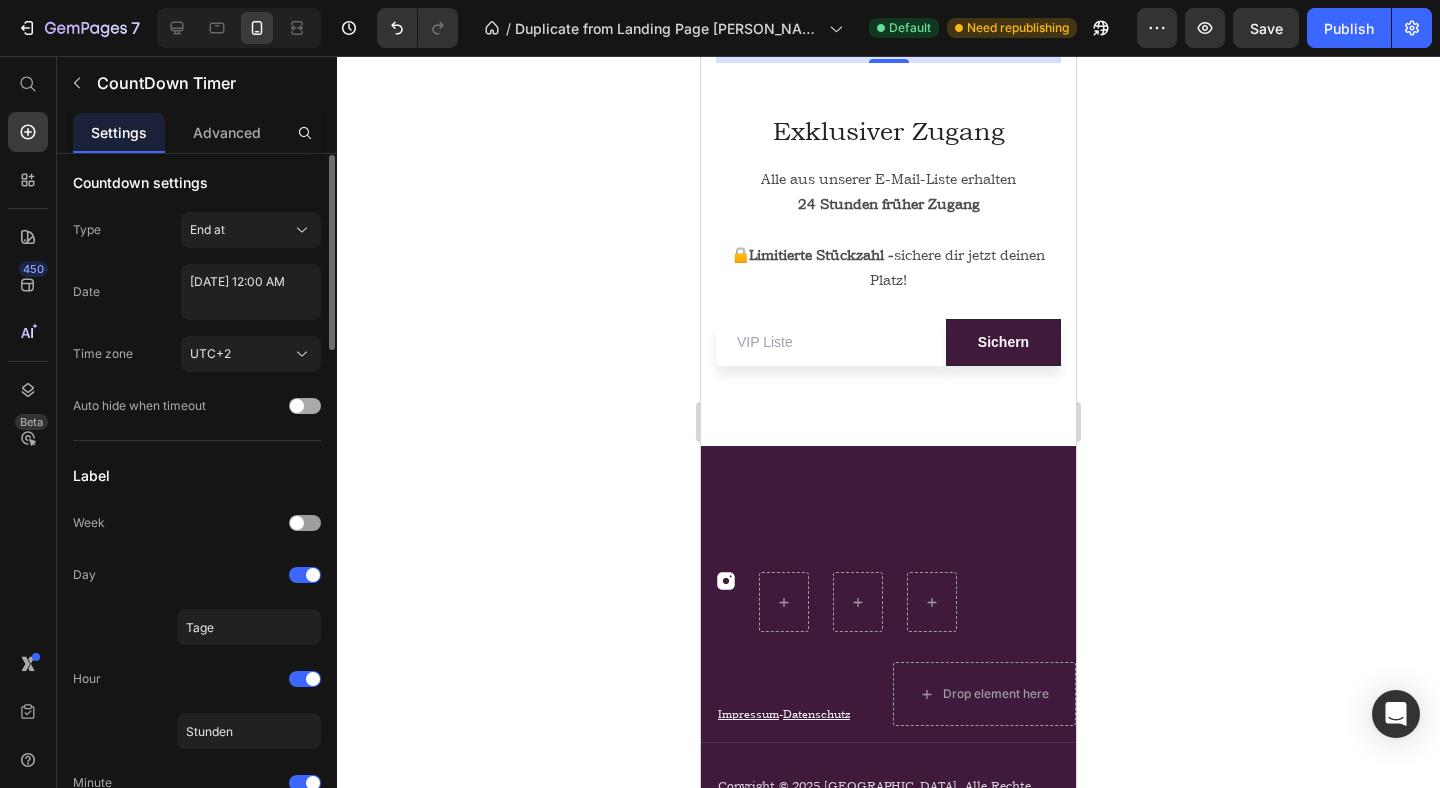 click on "Auto hide when timeout" 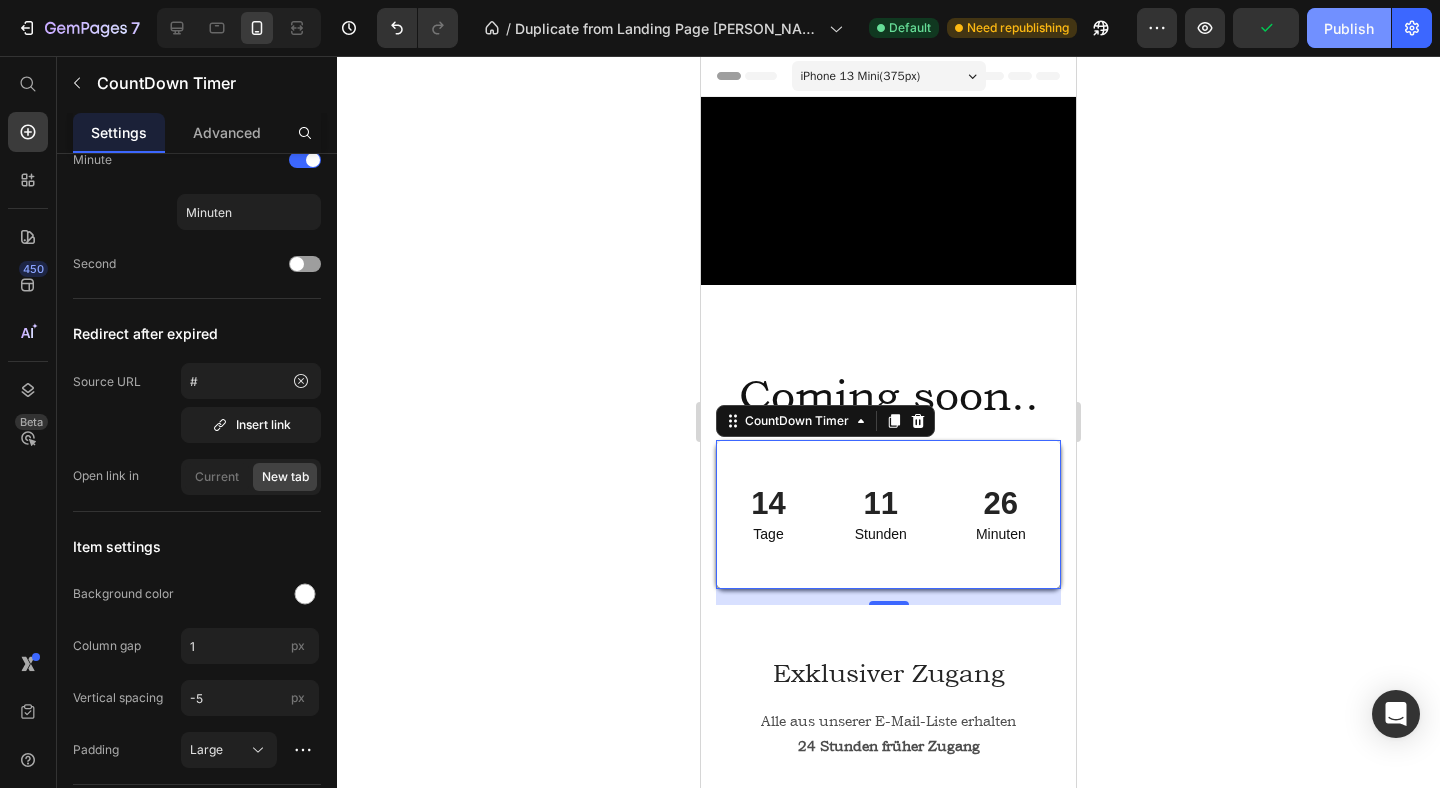 click on "Publish" at bounding box center (1349, 28) 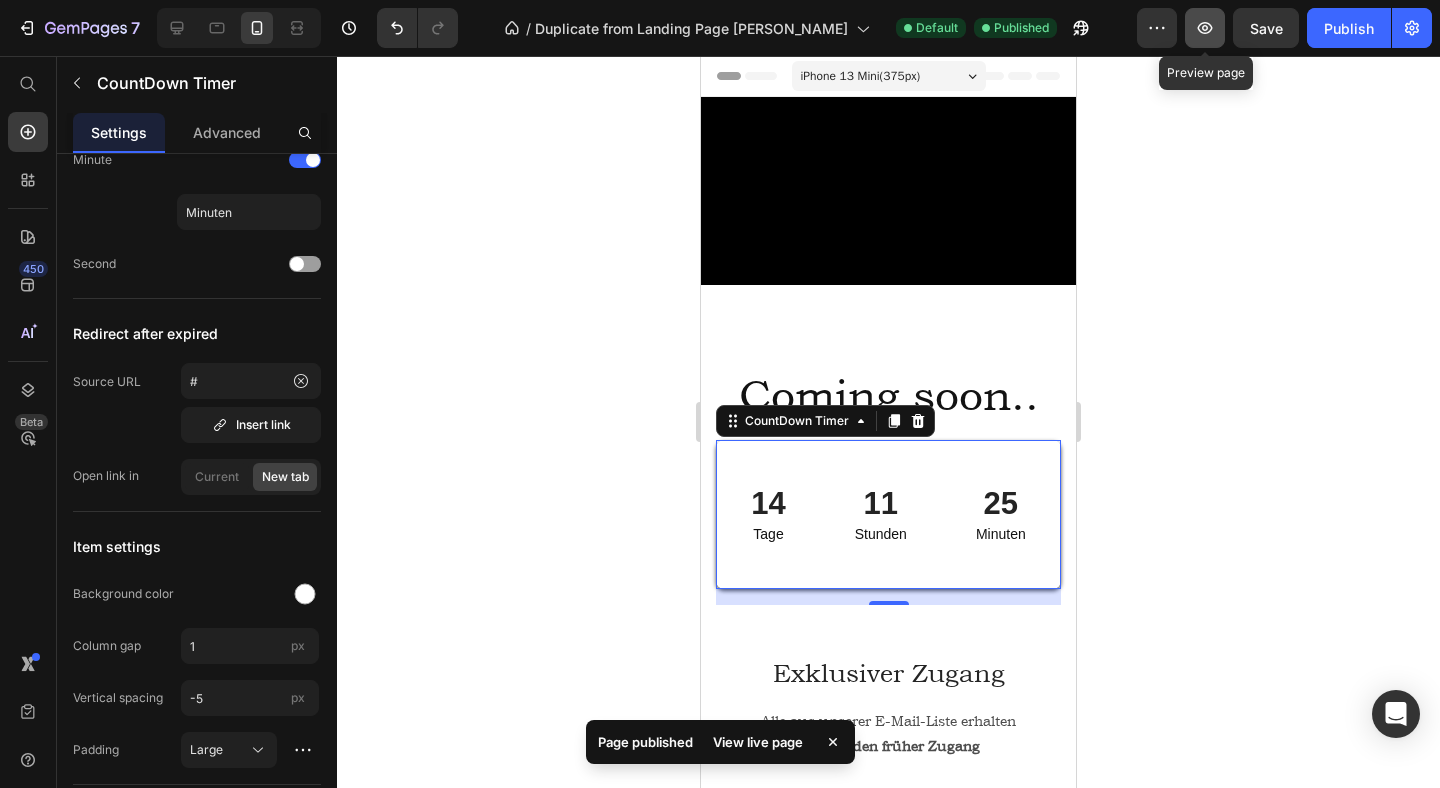 click 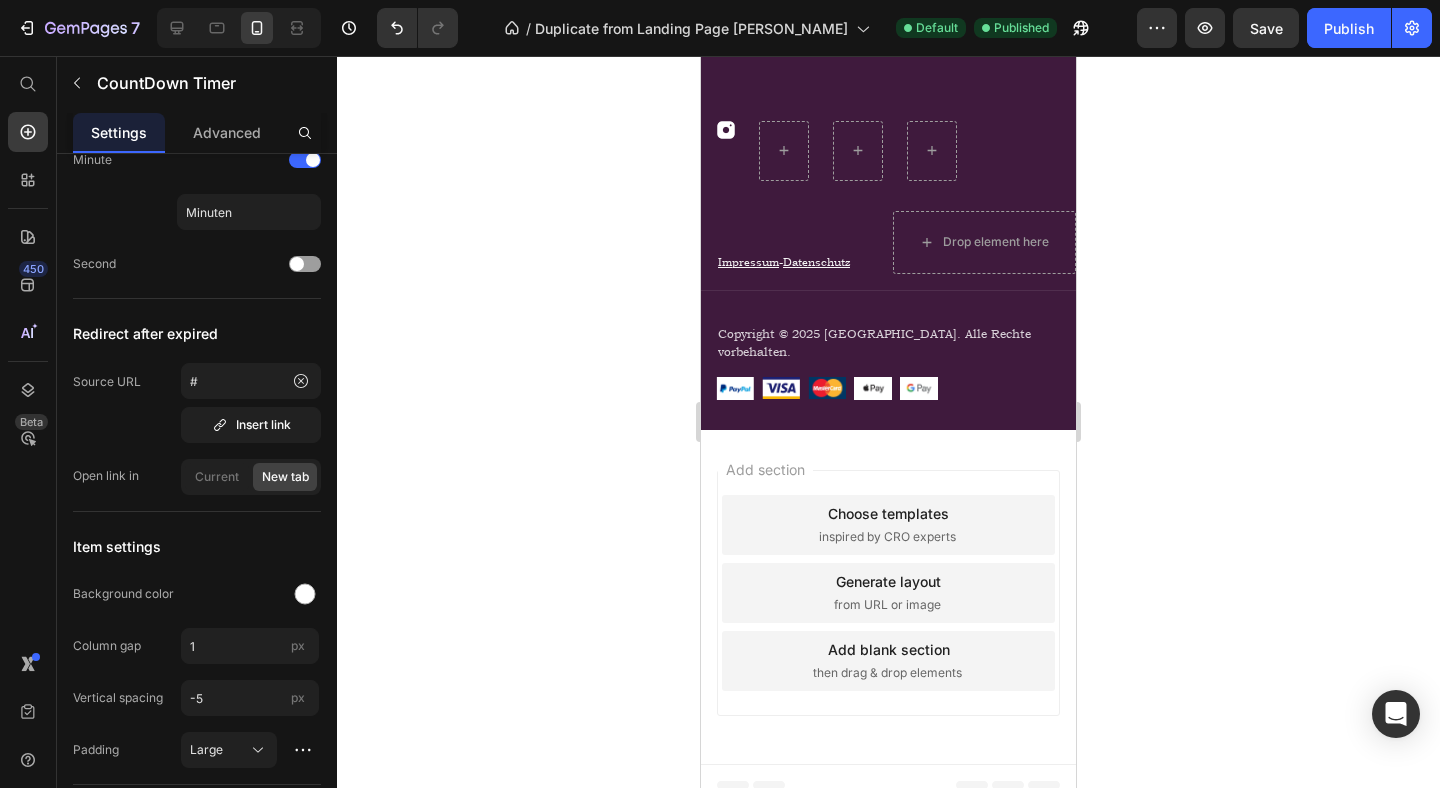 scroll, scrollTop: 0, scrollLeft: 0, axis: both 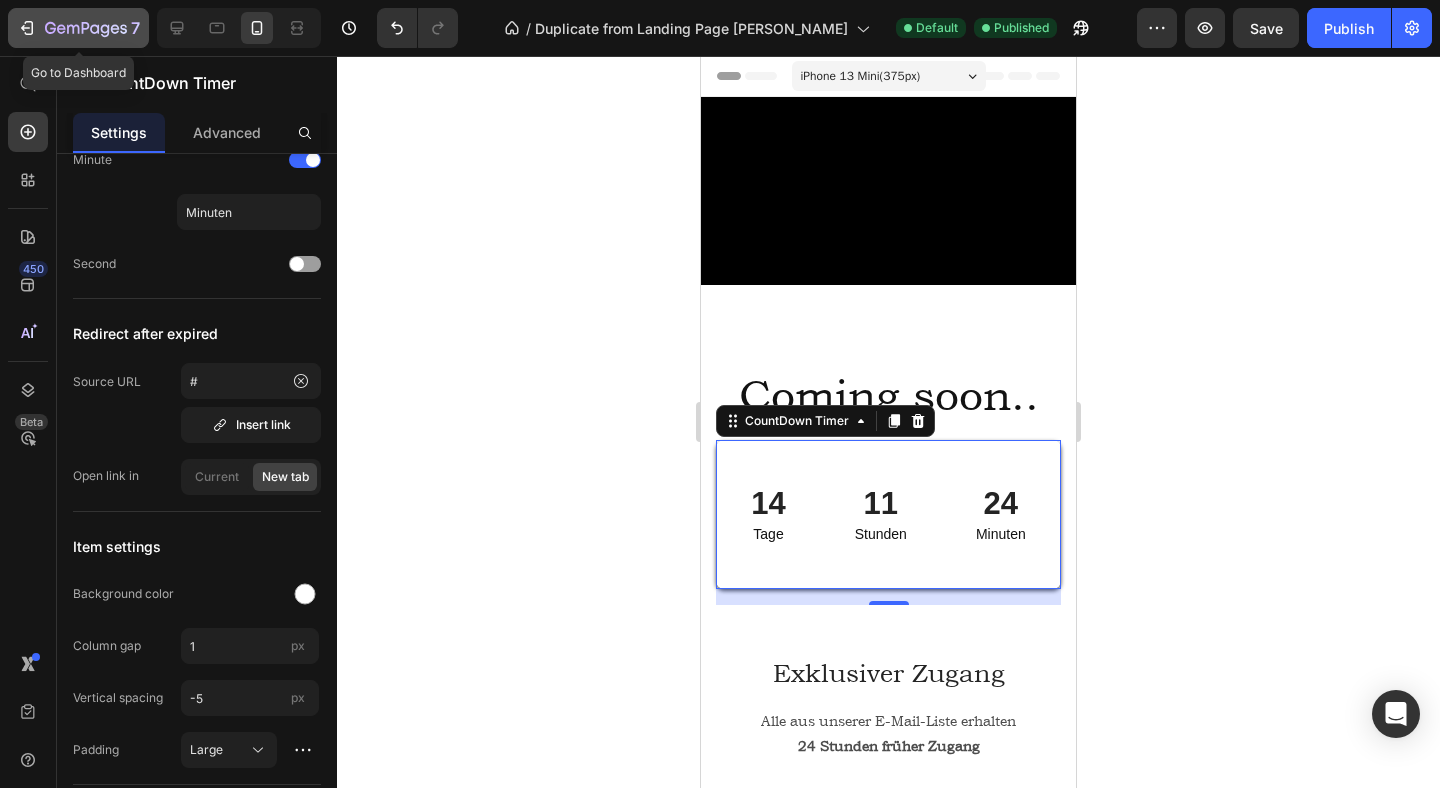 click 